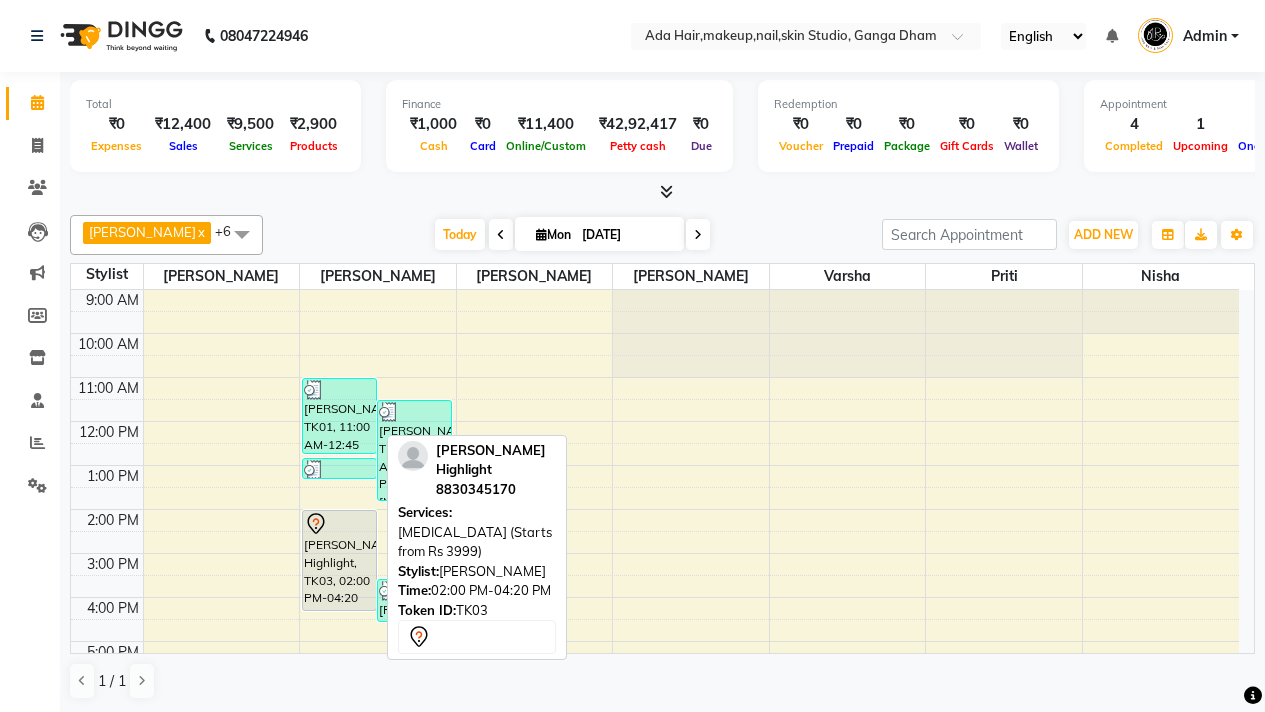 scroll, scrollTop: 0, scrollLeft: 0, axis: both 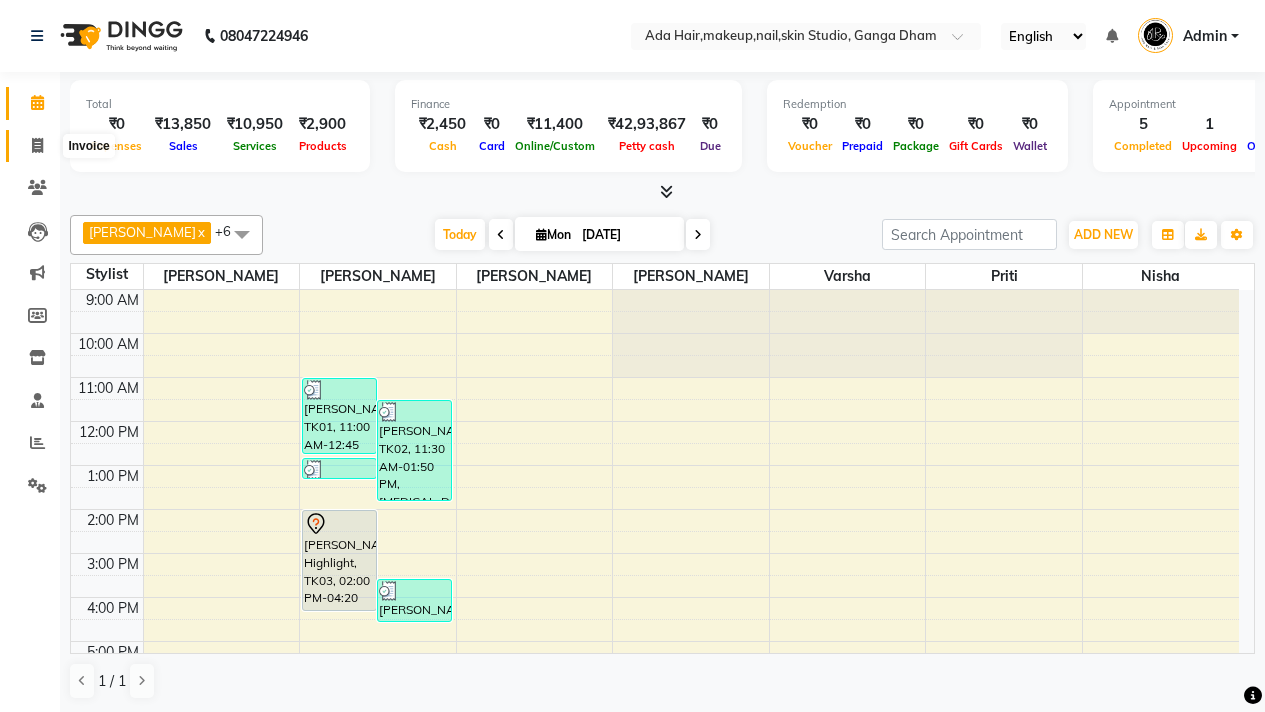 click 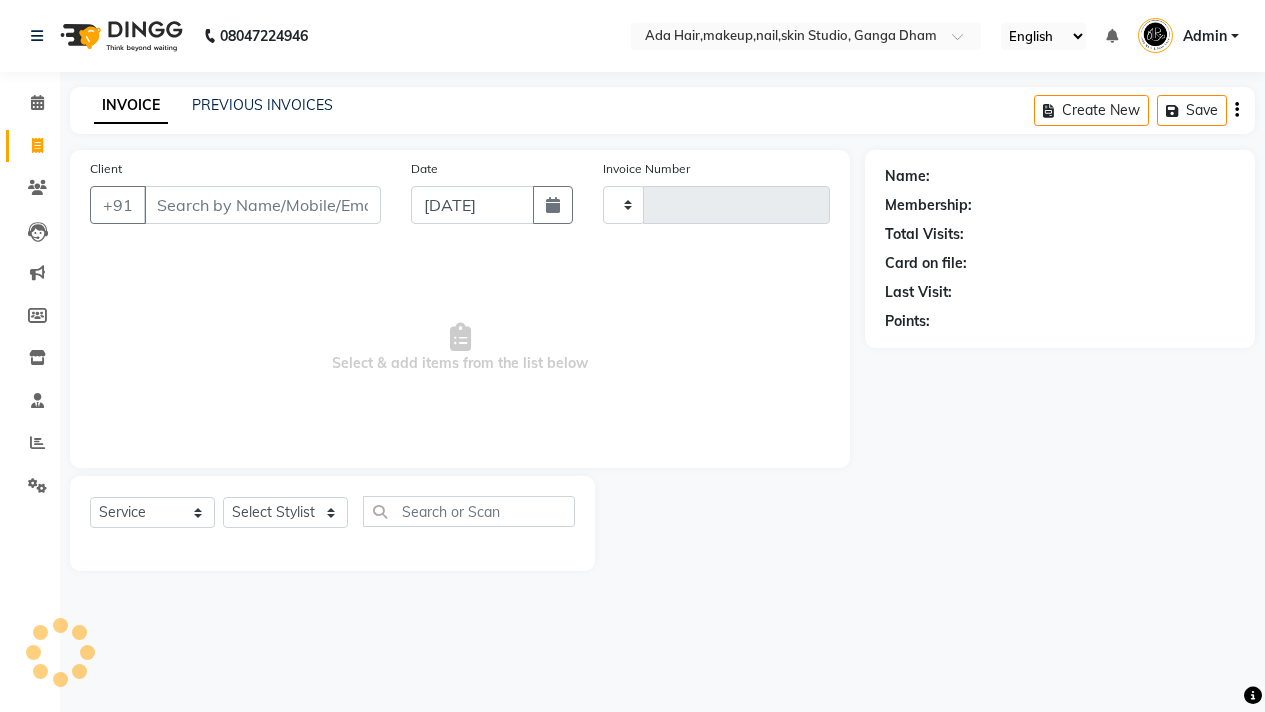 type on "0338" 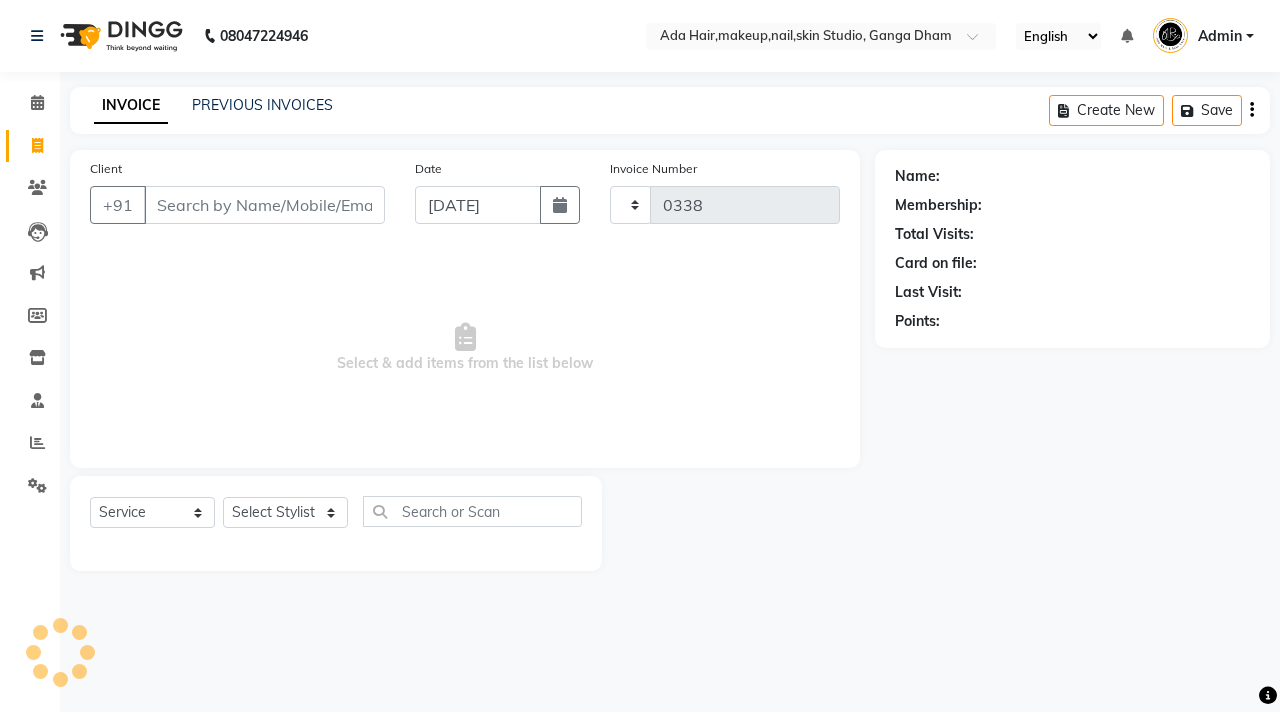 select on "748" 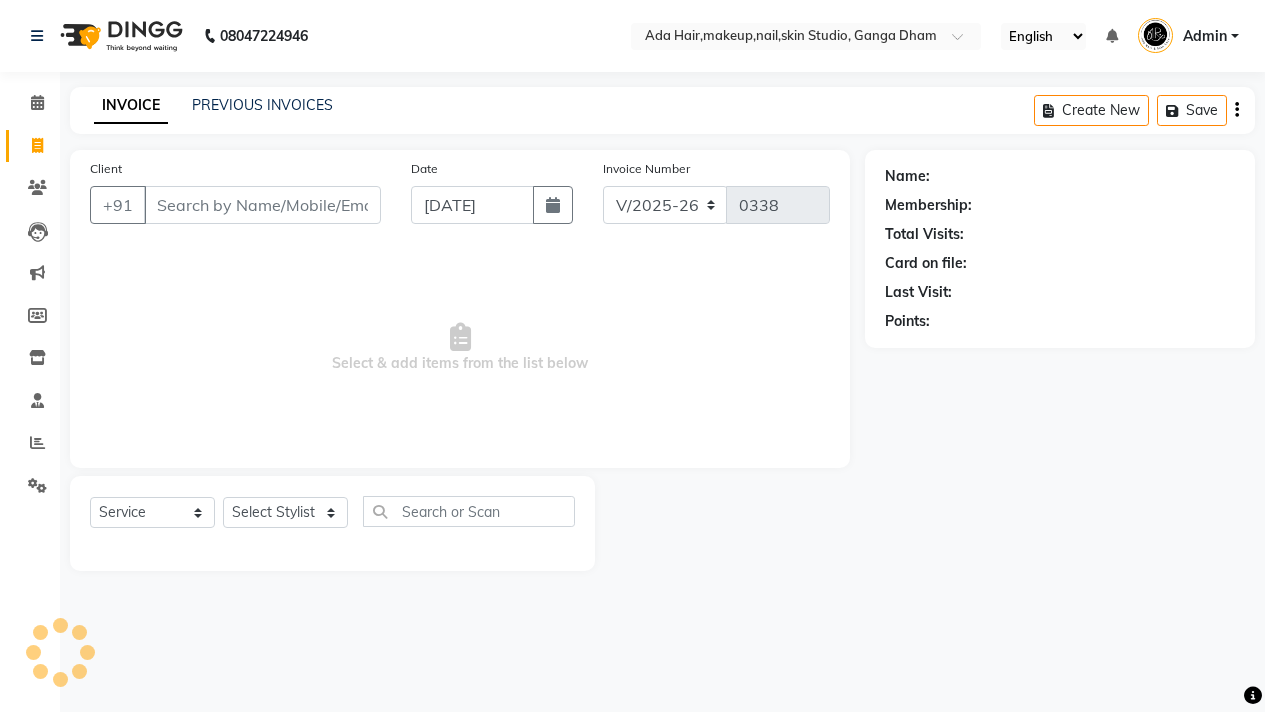 select on "11917" 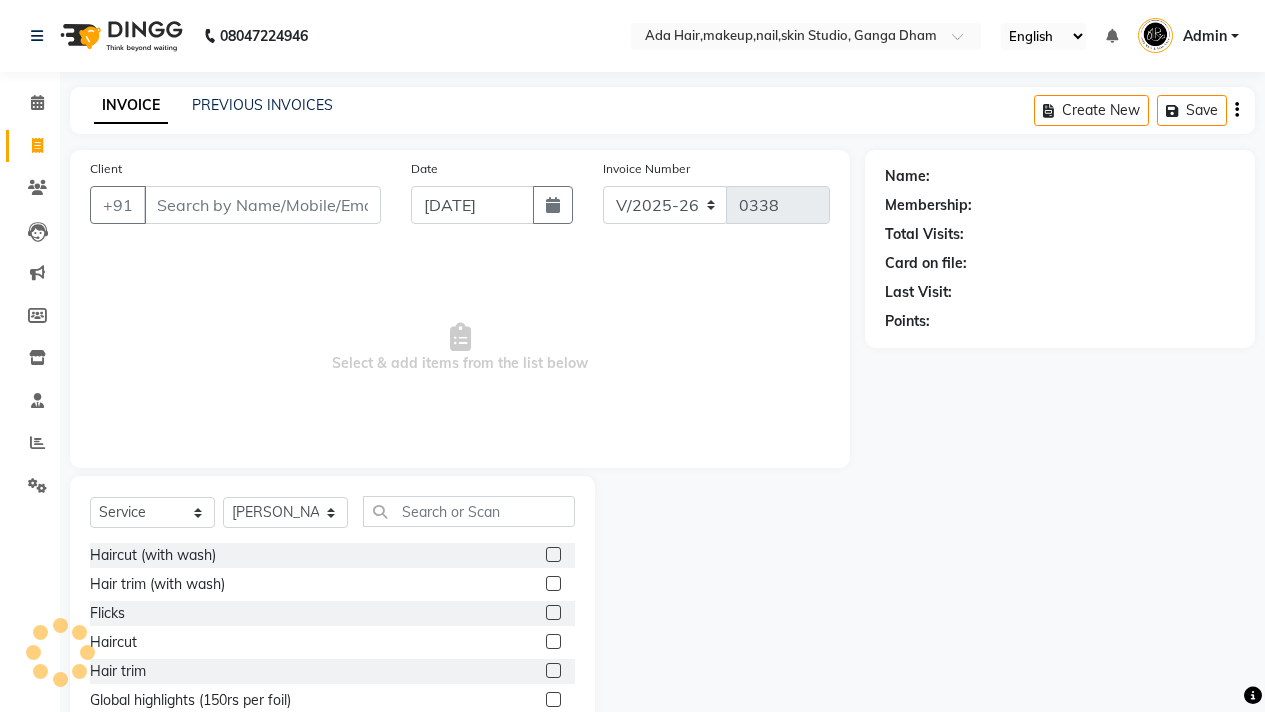 click on "Client" at bounding box center [262, 205] 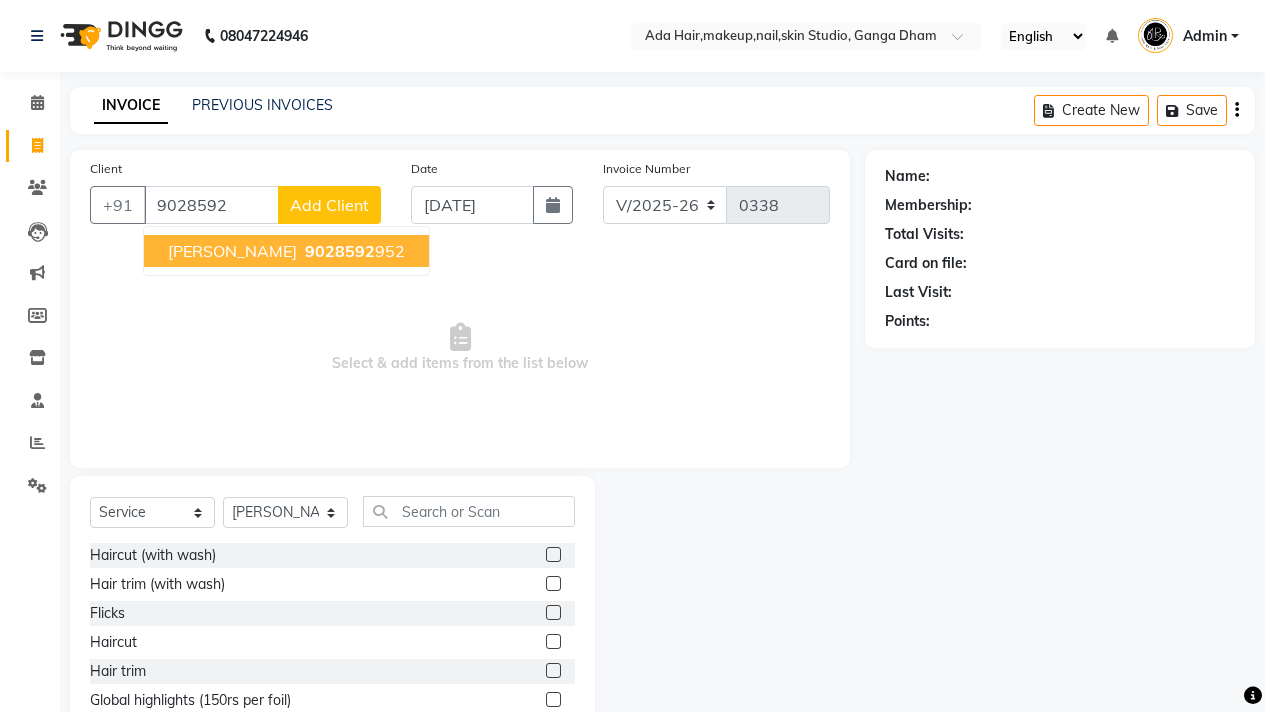 click on "9028592" at bounding box center (340, 251) 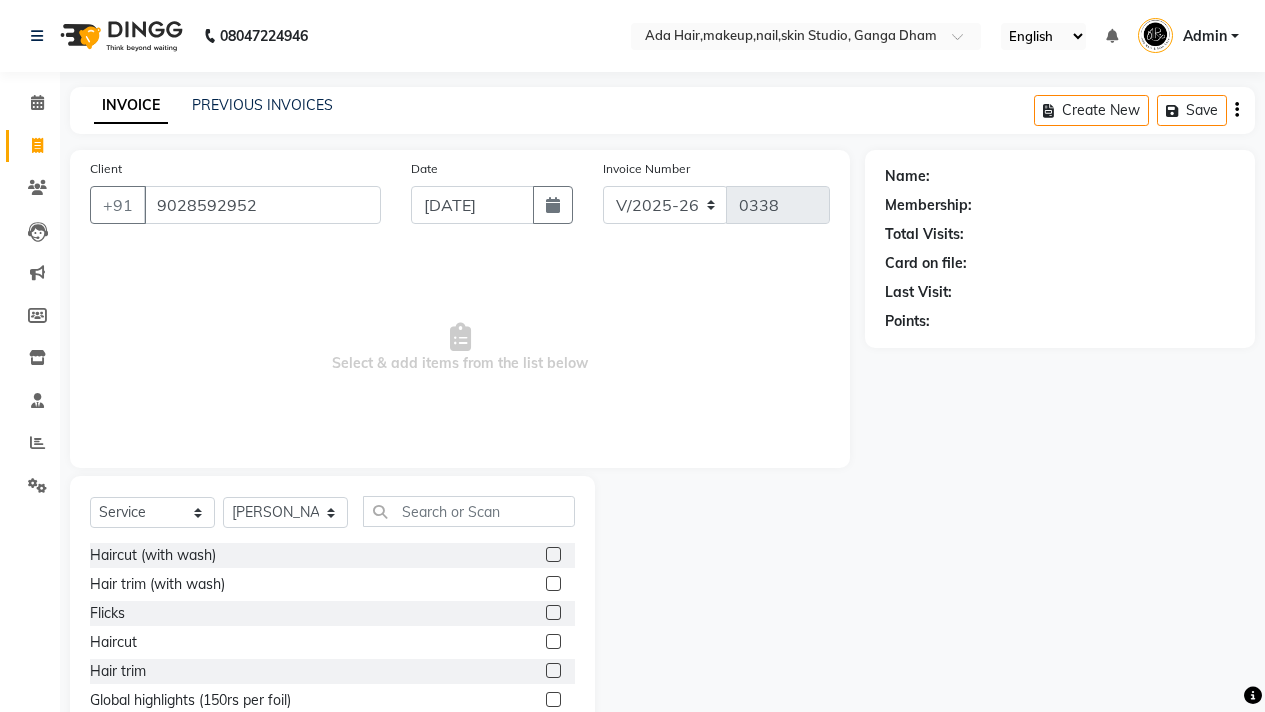 type on "9028592952" 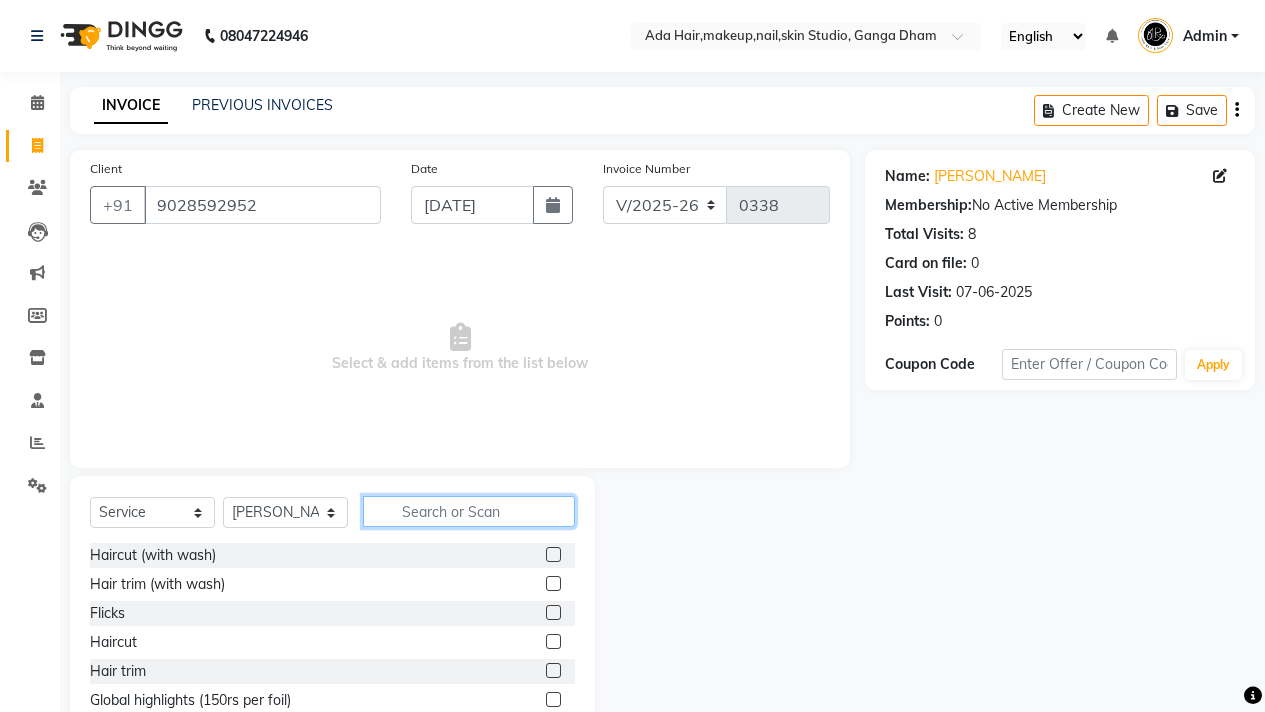 click 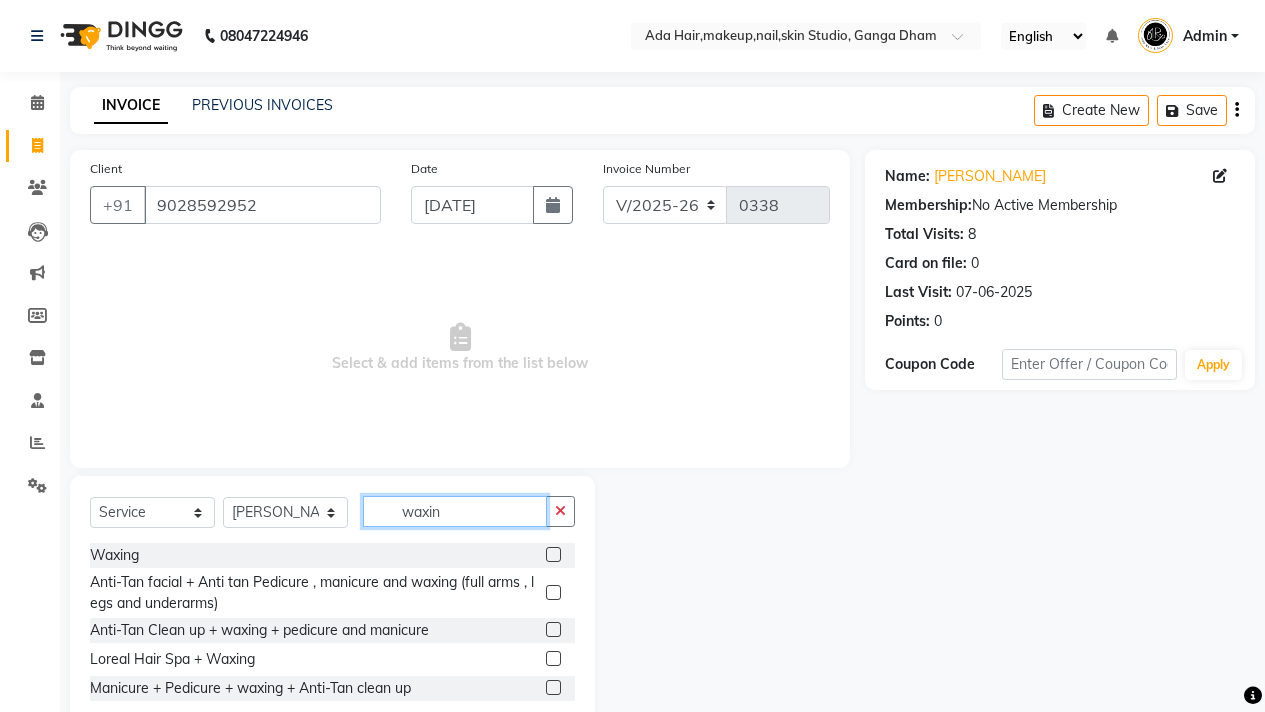 type on "waxin" 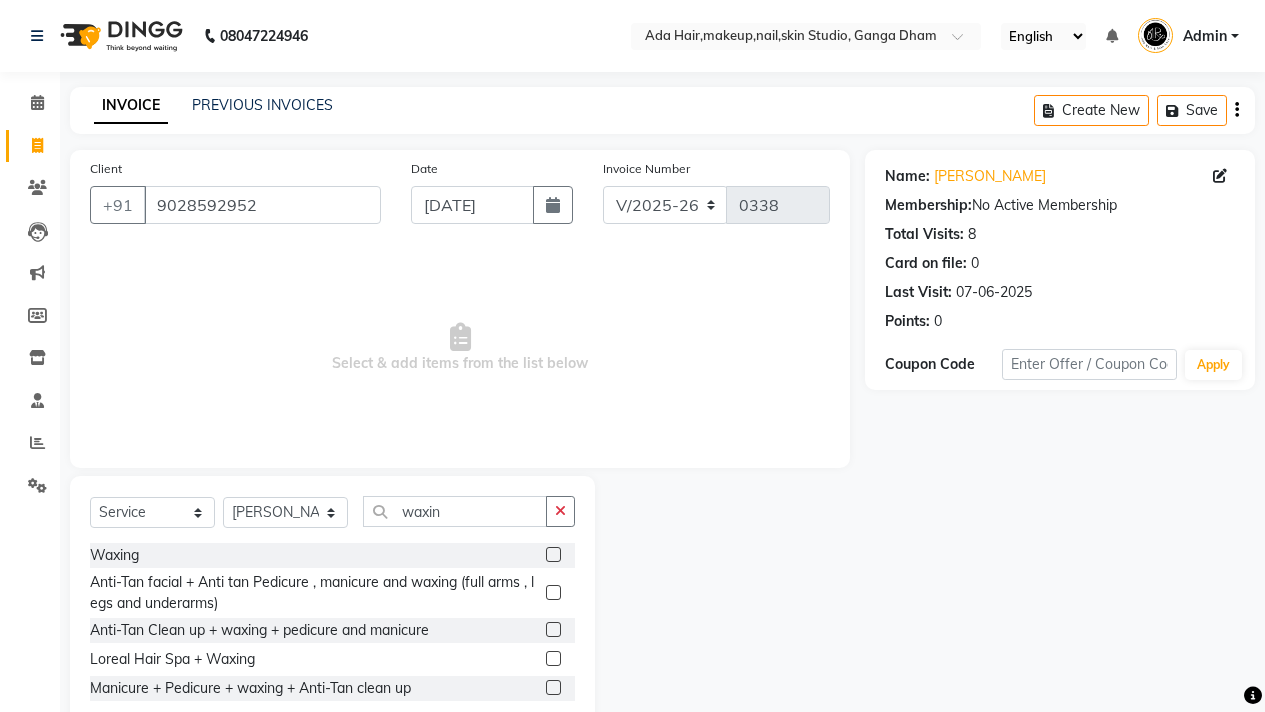 click 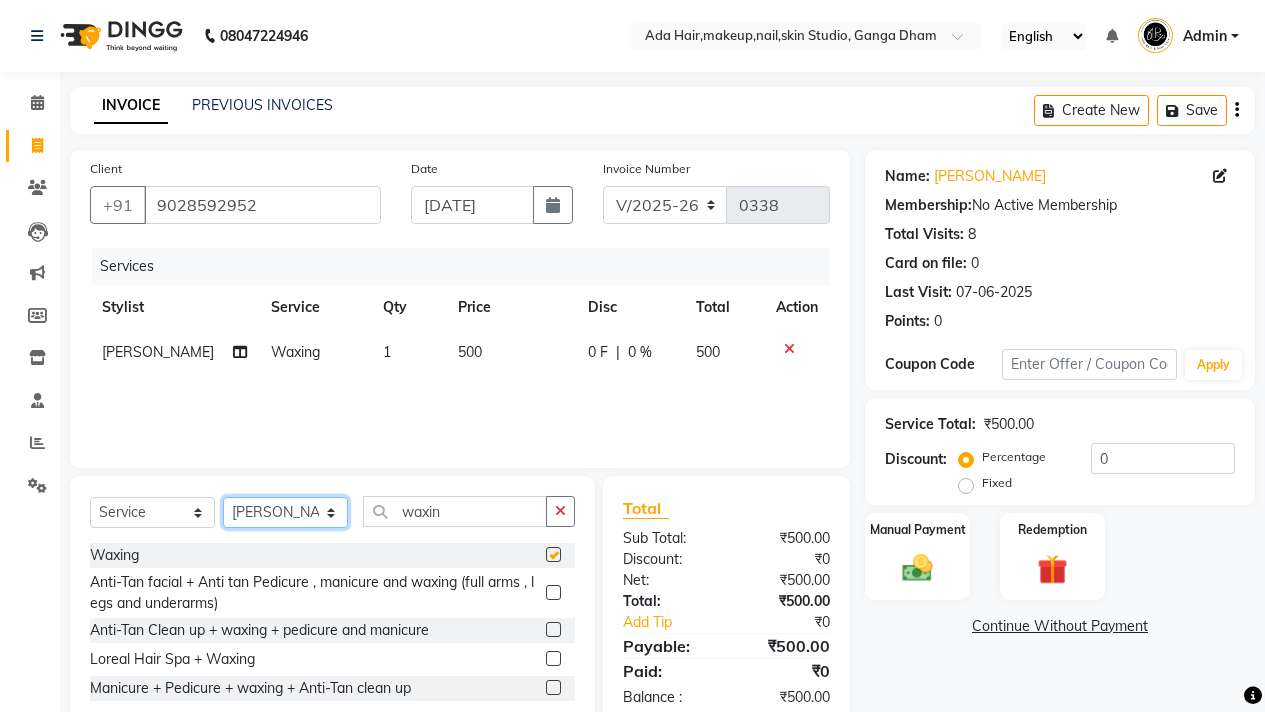 click on "Select Stylist [PERSON_NAME] [PERSON_NAME]  [PERSON_NAME]  [PERSON_NAME] Nisha [PERSON_NAME] [PERSON_NAME]" 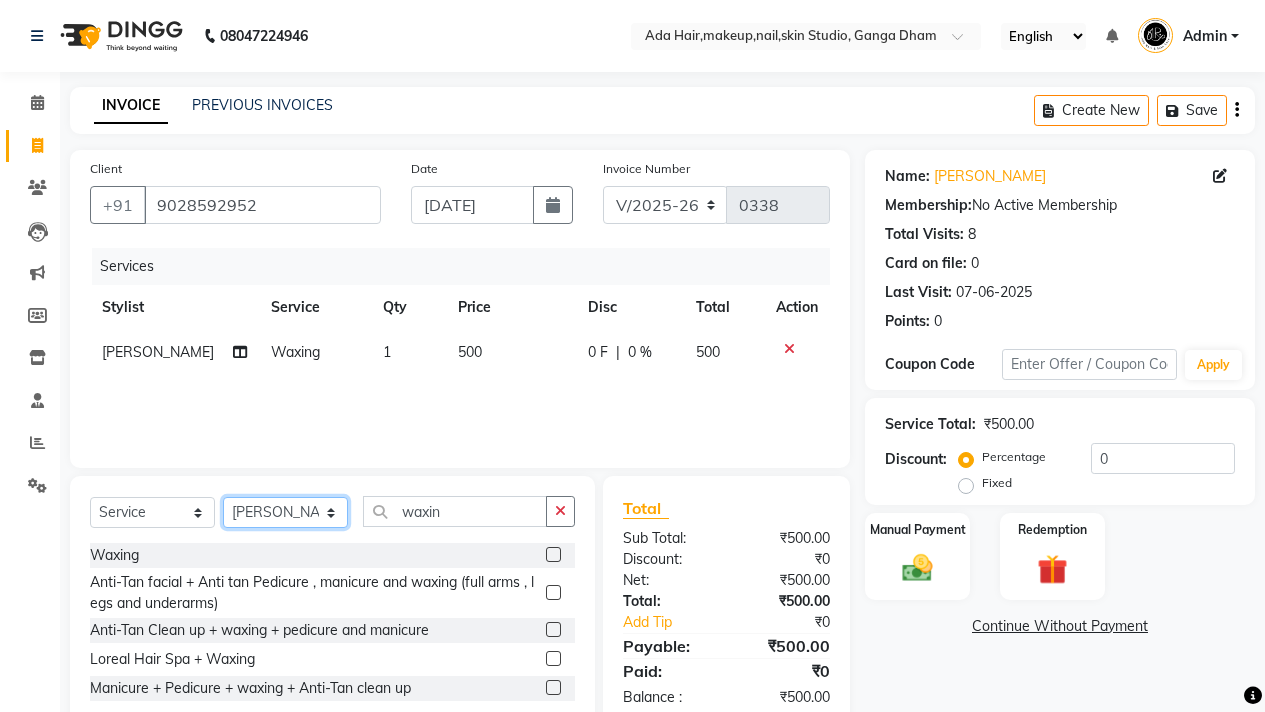 checkbox on "false" 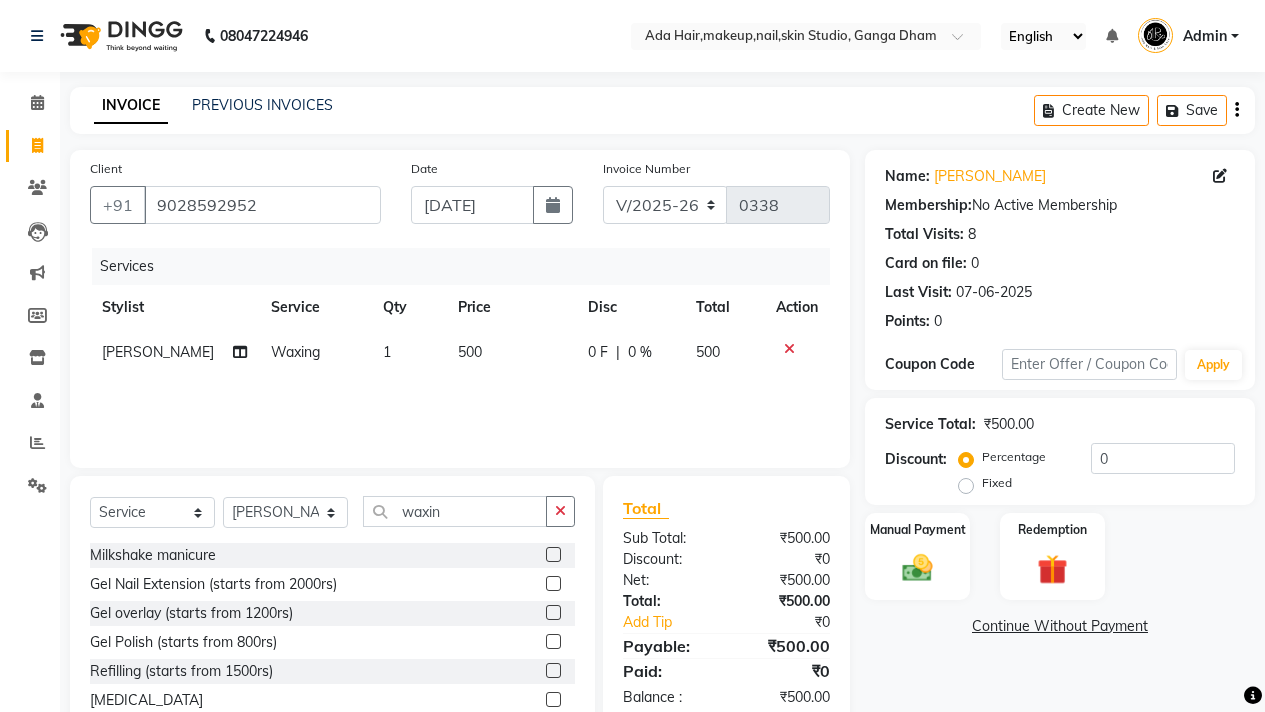 click on "Select  Service  Product  Membership  Package Voucher Prepaid Gift Card  Select Stylist [PERSON_NAME] [PERSON_NAME]  [PERSON_NAME]  [PERSON_NAME] Nisha [PERSON_NAME] [PERSON_NAME] waxin Milkshake manicure  Gel Nail Extension (starts from 2000rs)  Gel overlay (starts from 1200rs)  Gel Polish (starts from 800rs)  Refilling (starts from 1500rs)  [MEDICAL_DATA]  Gel Polish (feet)  Normal Nail Polish  Advance payment (Bridal Makeup)  Bridal makeup  [PERSON_NAME] (starting from 4000-15000)  pre-bridal package  Makeup  Pre Bridal Package (with Highlights and nails)" 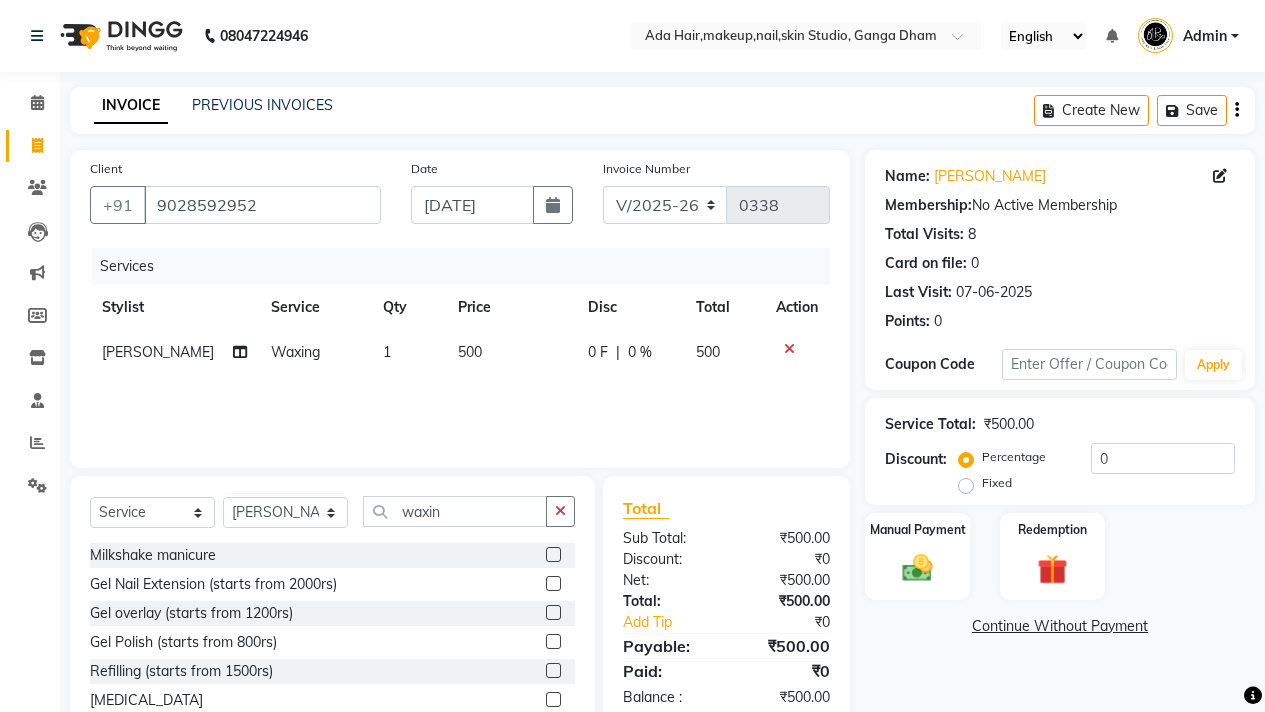 click on "Select  Service  Product  Membership  Package Voucher Prepaid Gift Card  Select Stylist [PERSON_NAME] [PERSON_NAME]  [PERSON_NAME]  [PERSON_NAME] Nisha [PERSON_NAME] [PERSON_NAME] waxin Milkshake manicure  Gel Nail Extension (starts from 2000rs)  Gel overlay (starts from 1200rs)  Gel Polish (starts from 800rs)  Refilling (starts from 1500rs)  [MEDICAL_DATA]  Gel Polish (feet)  Normal Nail Polish  Advance payment (Bridal Makeup)  Bridal makeup  [PERSON_NAME] (starting from 4000-15000)  pre-bridal package  Makeup  Pre Bridal Package (with Highlights and nails)" 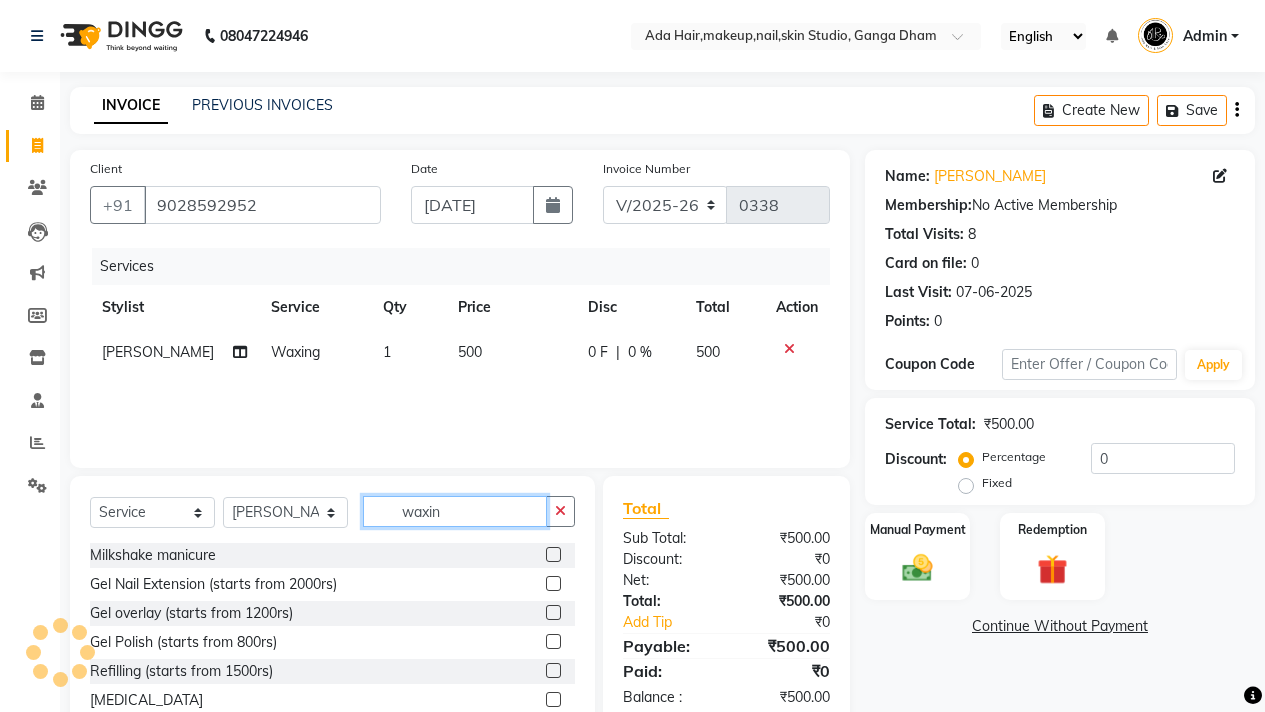 click on "waxin" 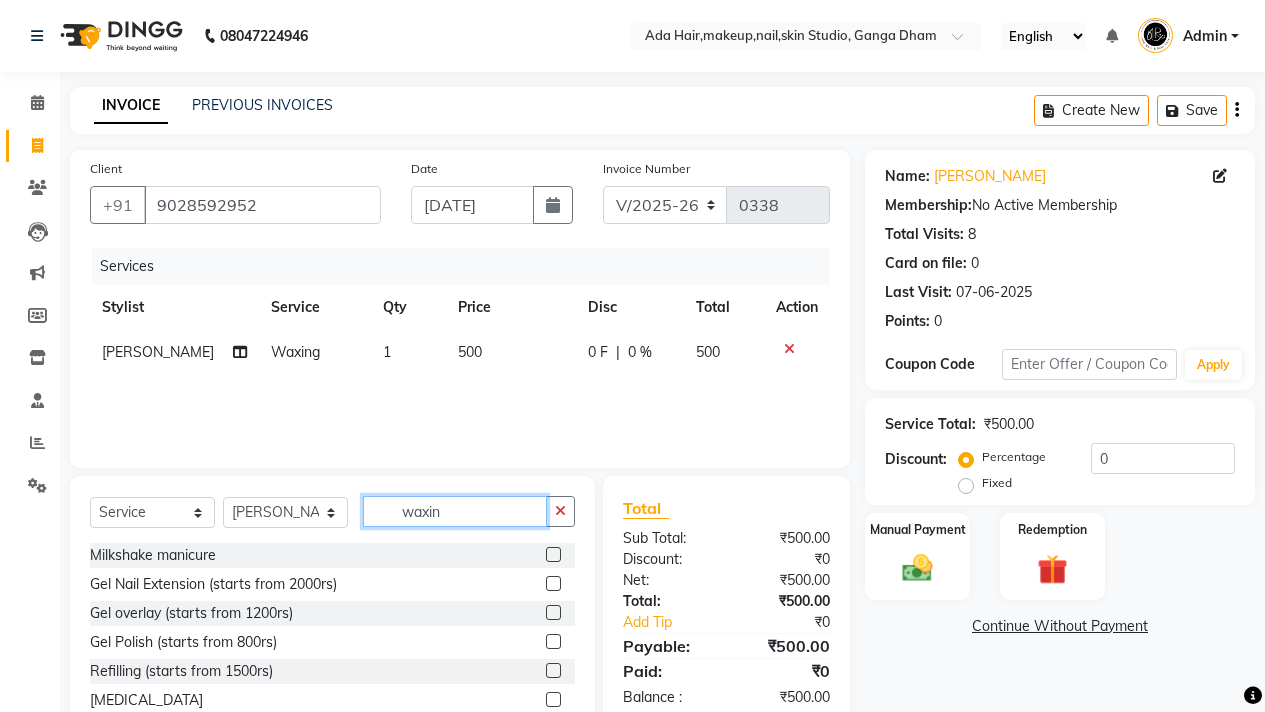 click on "waxin" 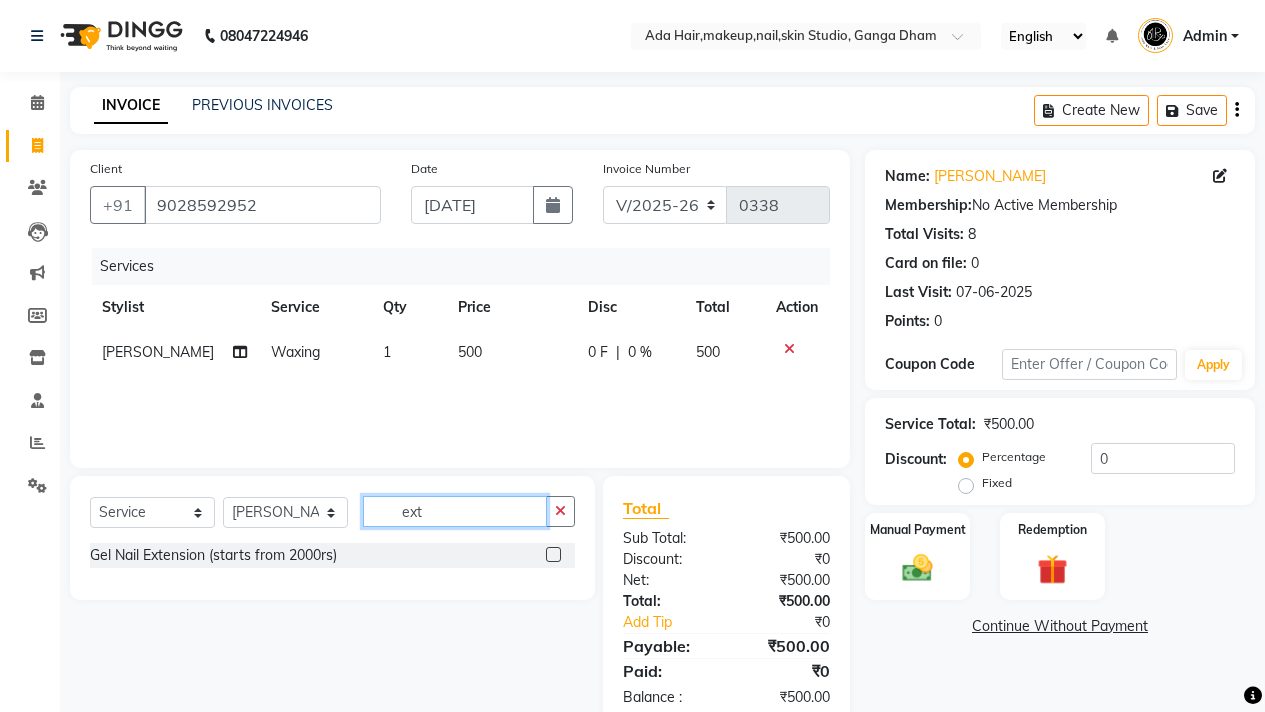 type on "ext" 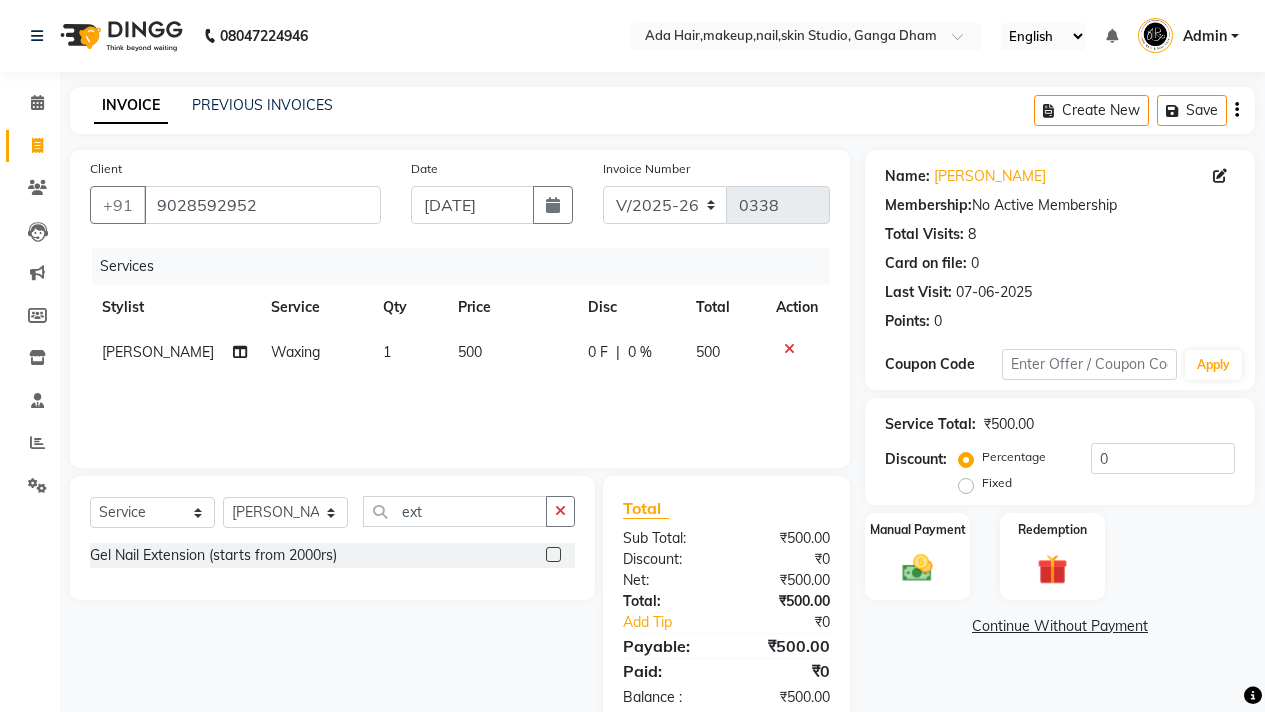 click 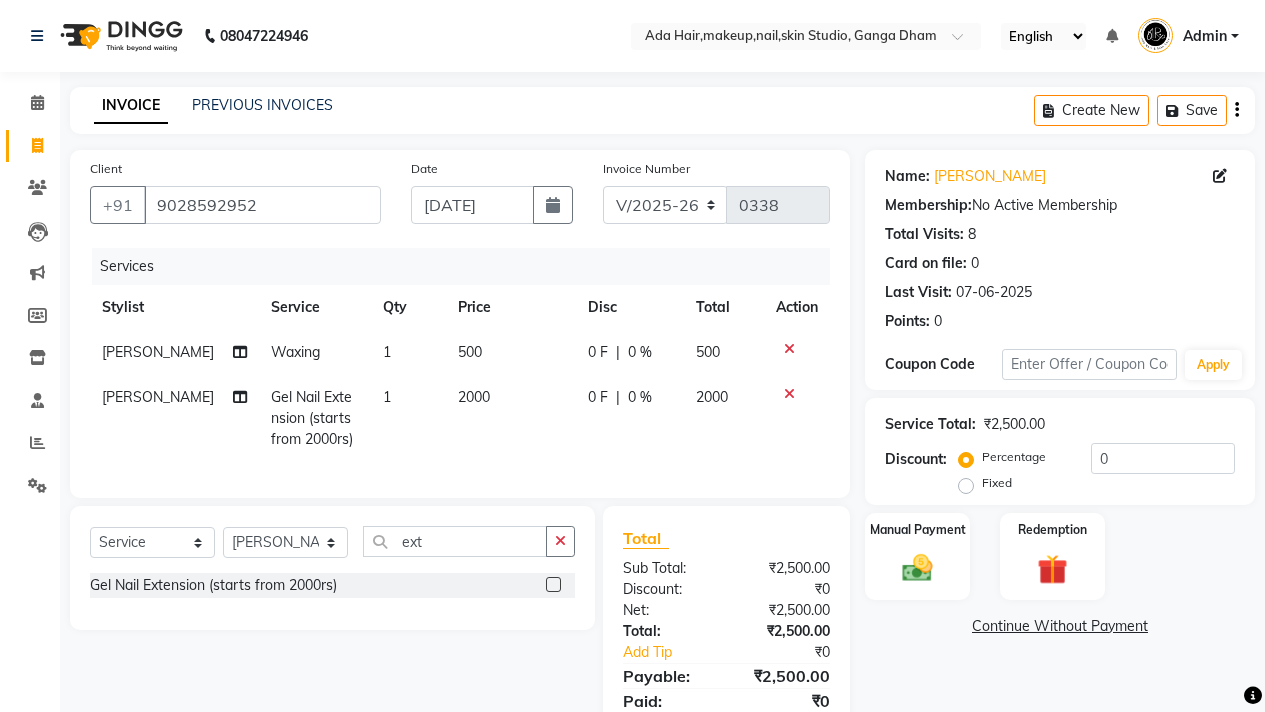 checkbox on "false" 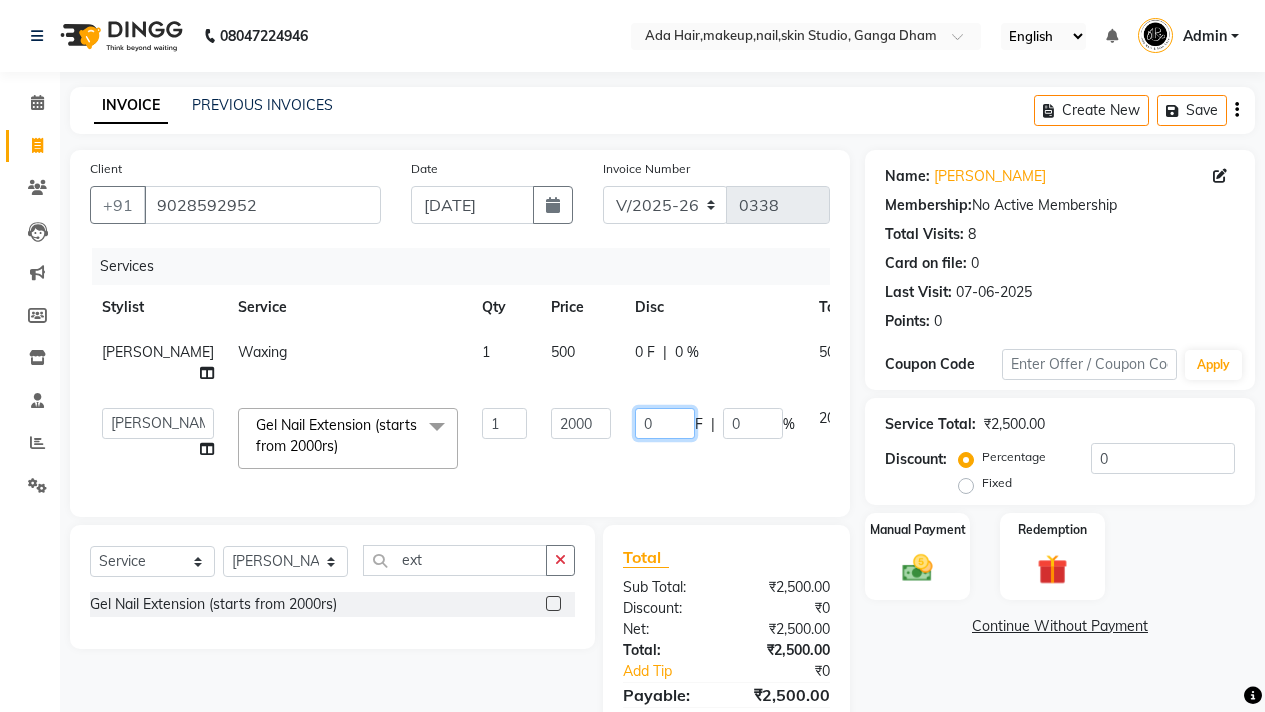 click on "0" 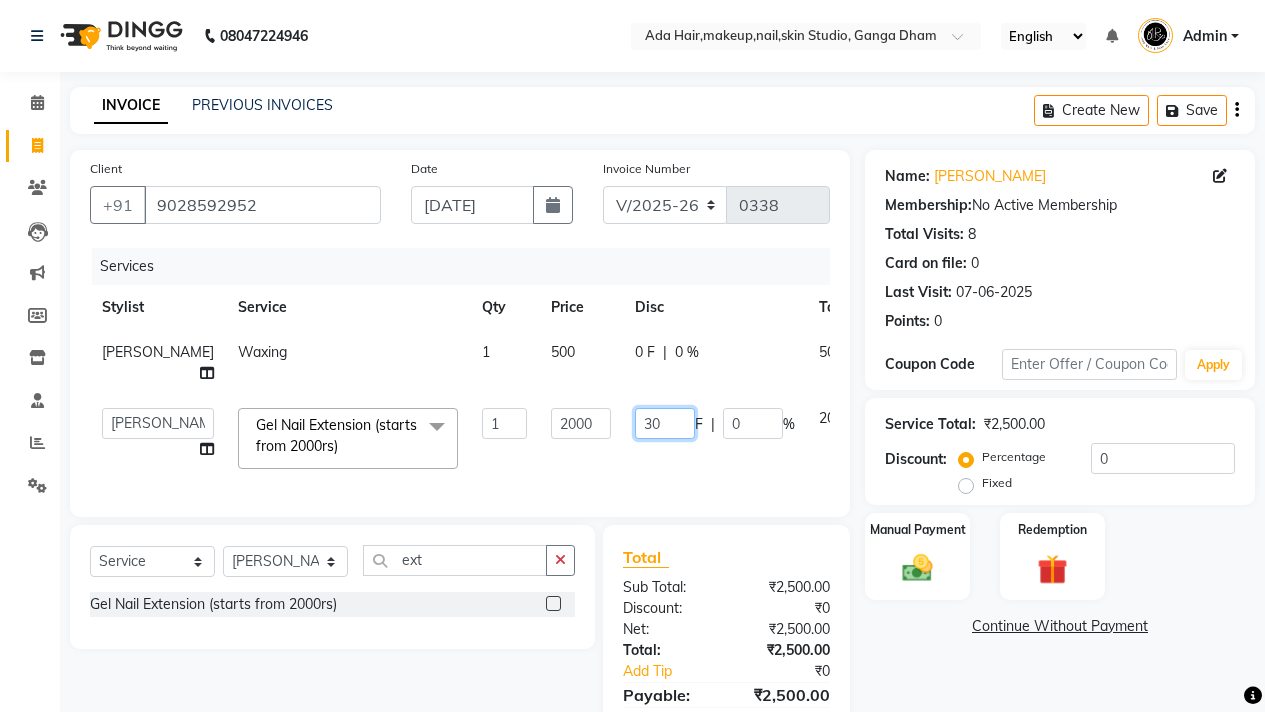 type on "300" 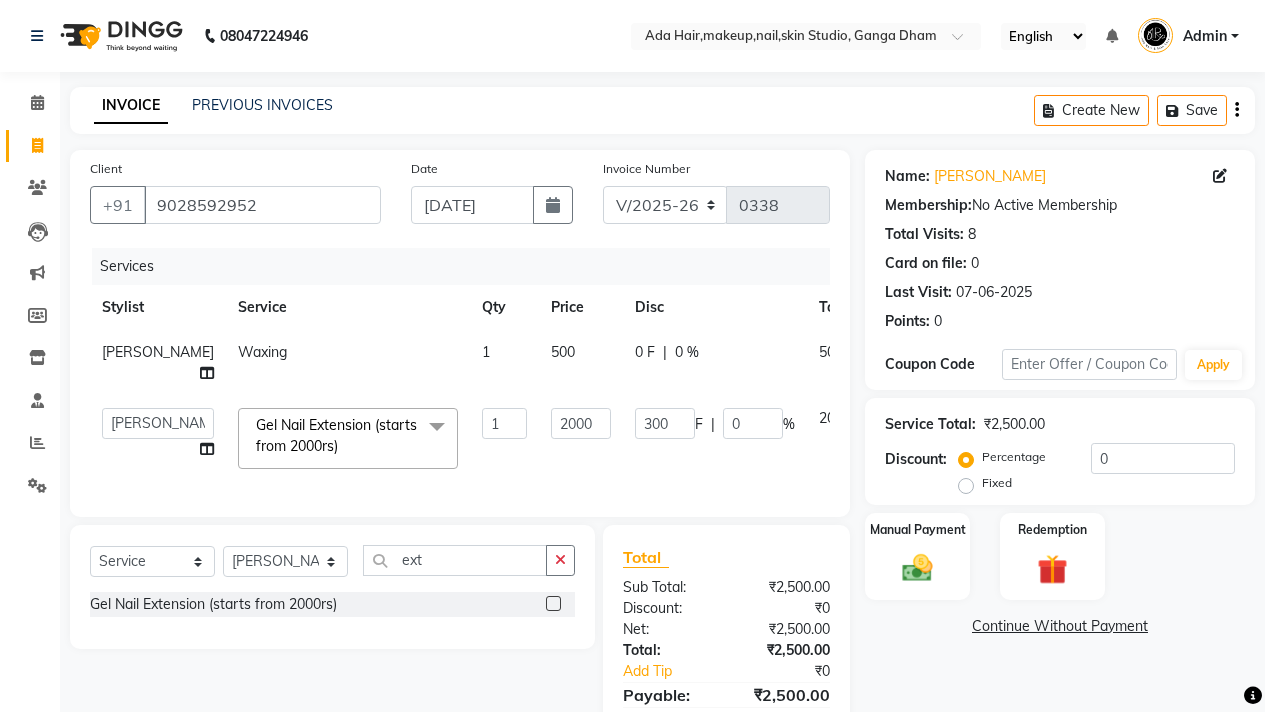 click on "Client [PHONE_NUMBER] Date [DATE] Invoice Number V/2025 V/[PHONE_NUMBER] Services Stylist Service Qty Price Disc Total Action [PERSON_NAME] Waxing 1 500 0 F | 0 % 500  [PERSON_NAME]   [PERSON_NAME]    [PERSON_NAME]    [PERSON_NAME]   Nisha   [PERSON_NAME]   [PERSON_NAME]  Gel Nail Extension (starts from 2000rs)  x Milkshake manicure Gel Nail Extension (starts from 2000rs) Gel overlay (starts from 1200rs) Gel Polish (starts from 800rs) Refilling (starts from 1500rs) [MEDICAL_DATA] Gel Polish (feet) Normal Nail Polish Advance payment (Bridal Makeup) Bridal makeup [PERSON_NAME] (starting from 4000-15000) pre-bridal package Makeup Pre Bridal Package (with Highlights and nails) 1 2000 300 F | 0 % 2000" 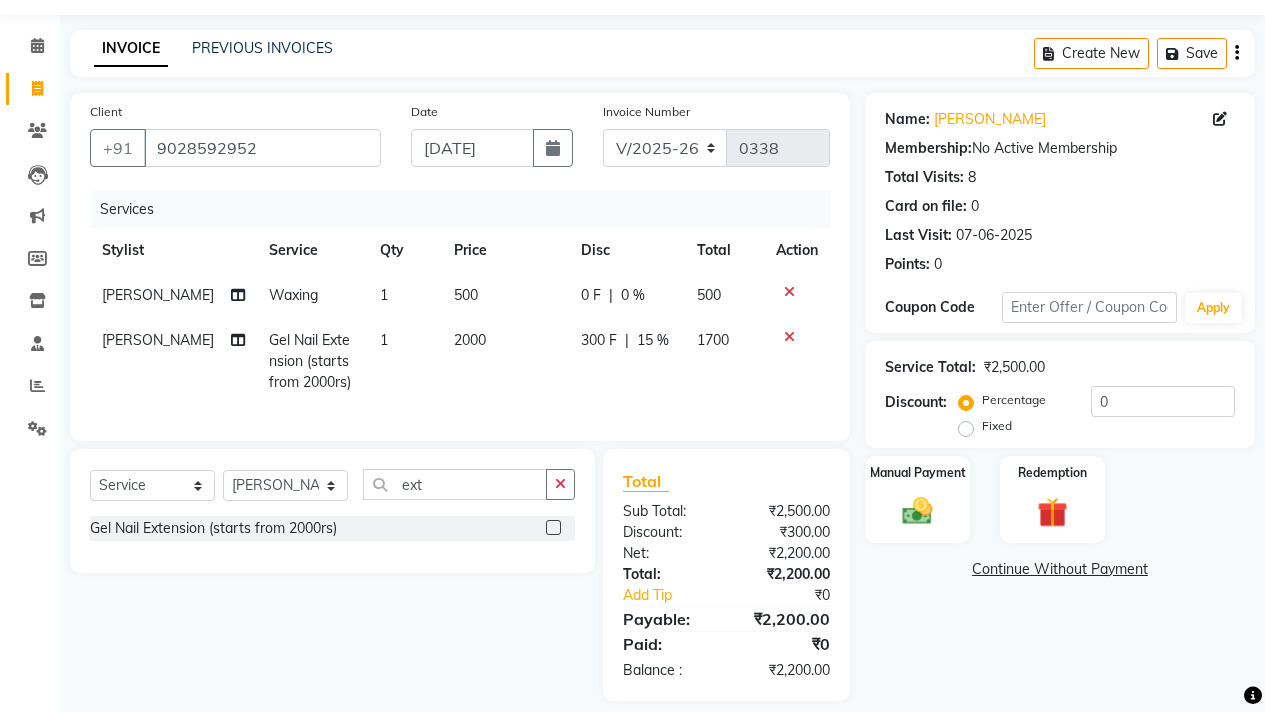 scroll, scrollTop: 91, scrollLeft: 0, axis: vertical 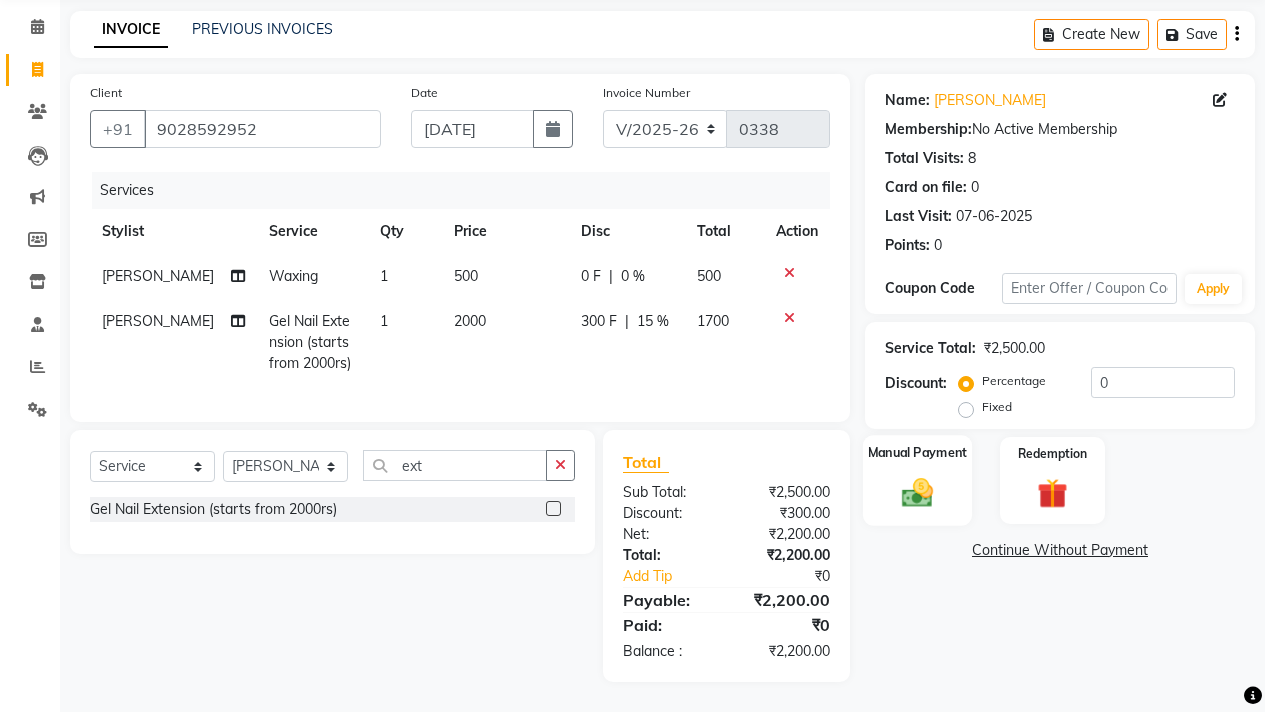 click 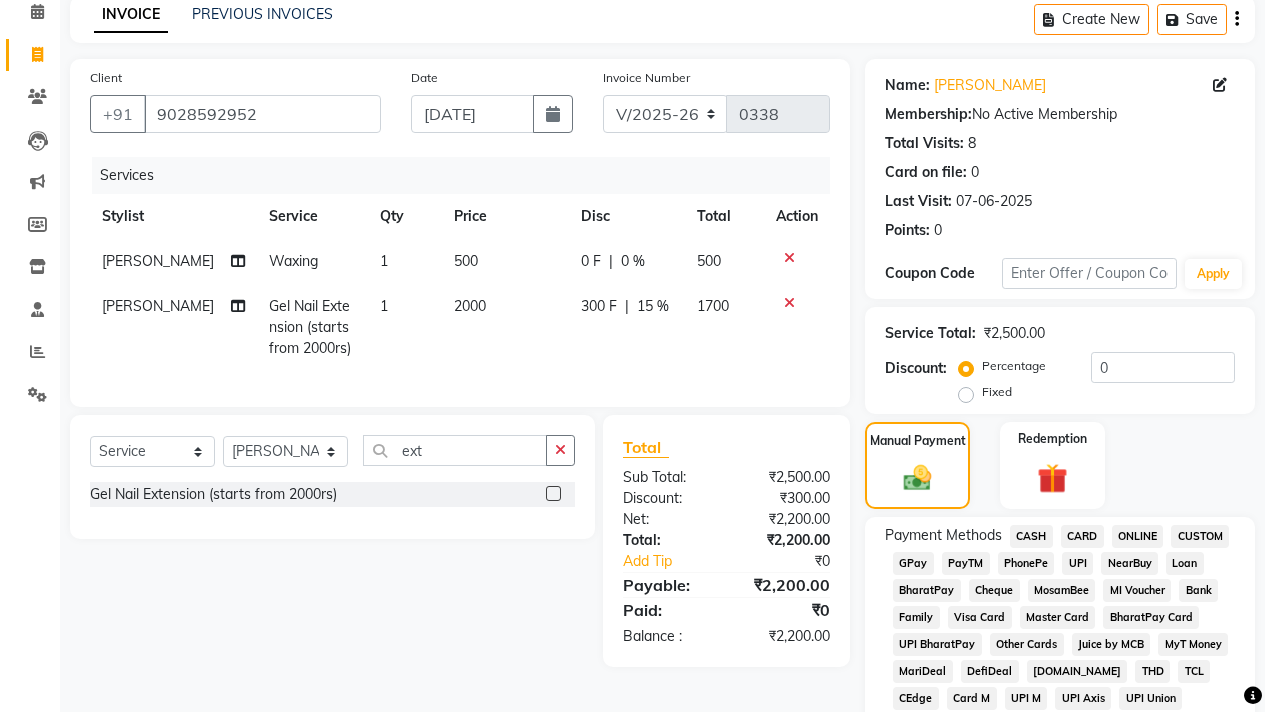 click on "GPay" 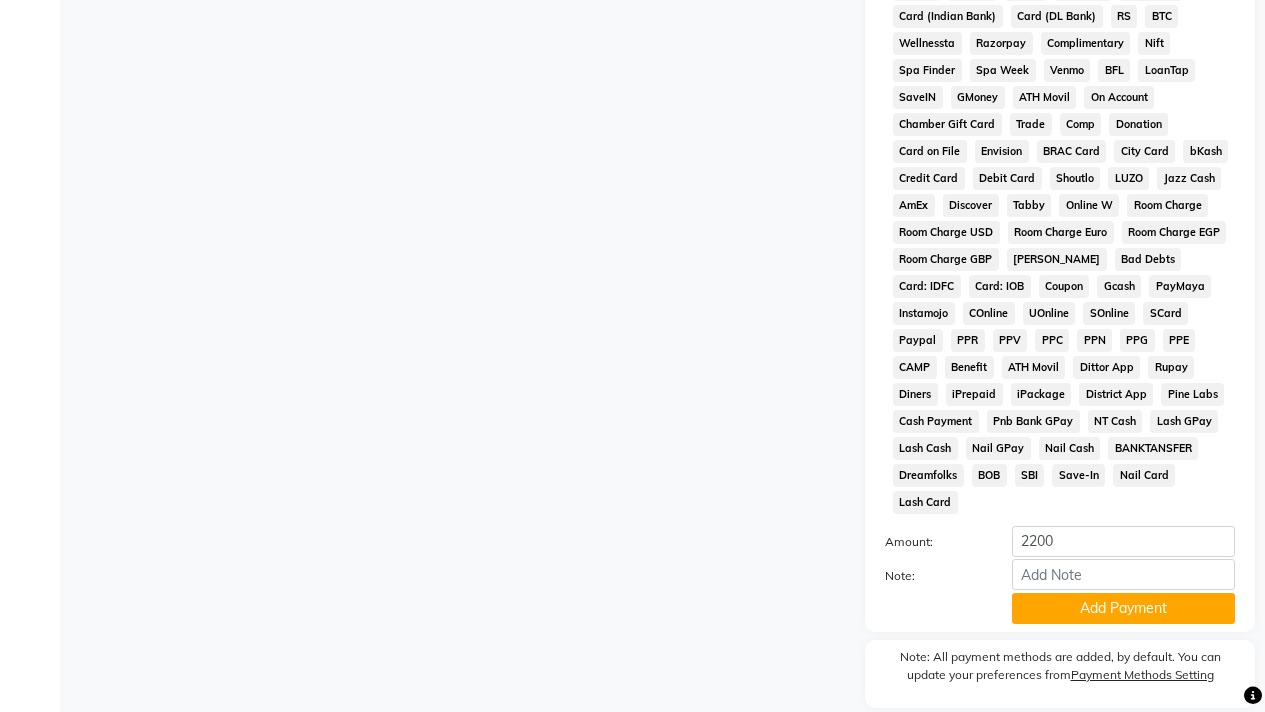 scroll, scrollTop: 842, scrollLeft: 0, axis: vertical 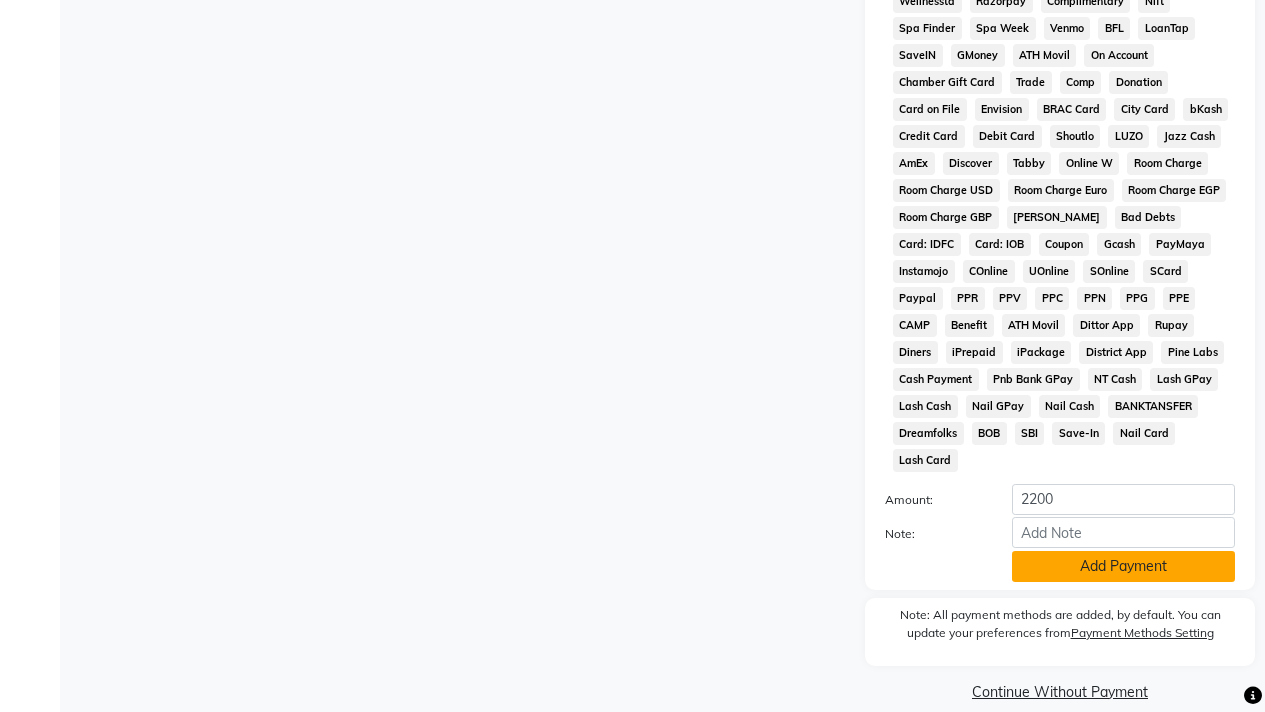 click on "Add Payment" 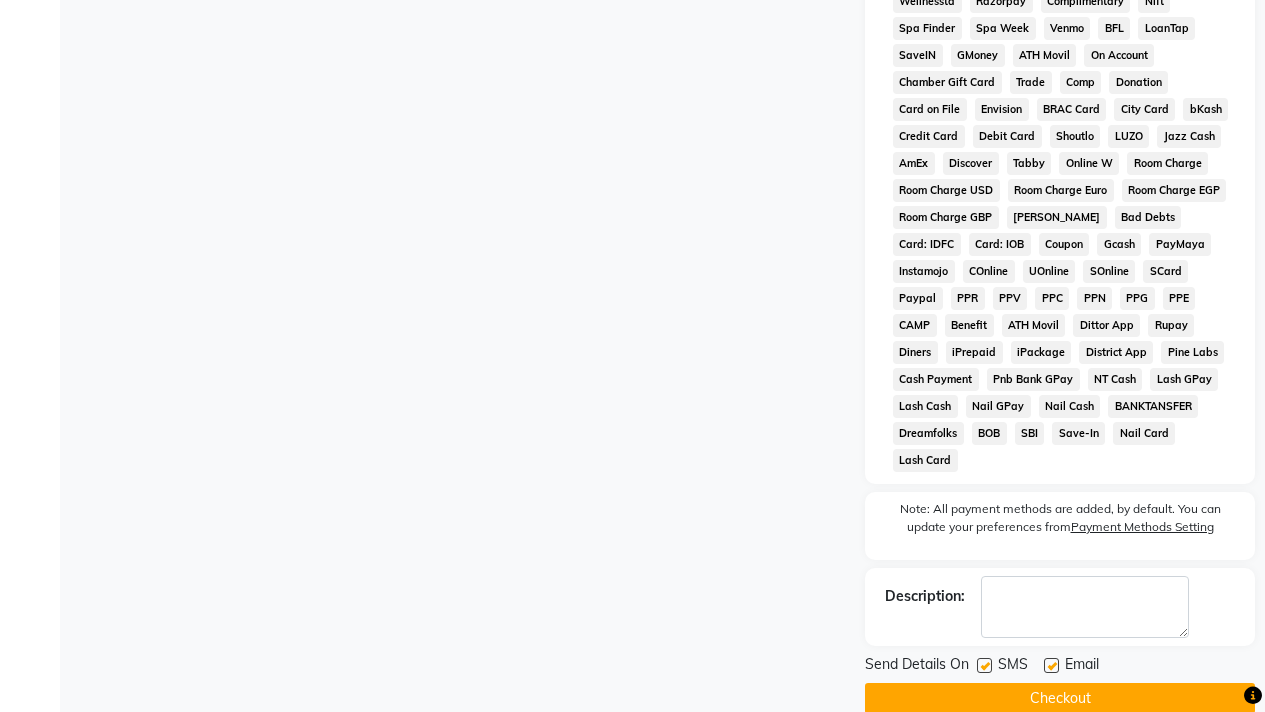click on "Checkout" 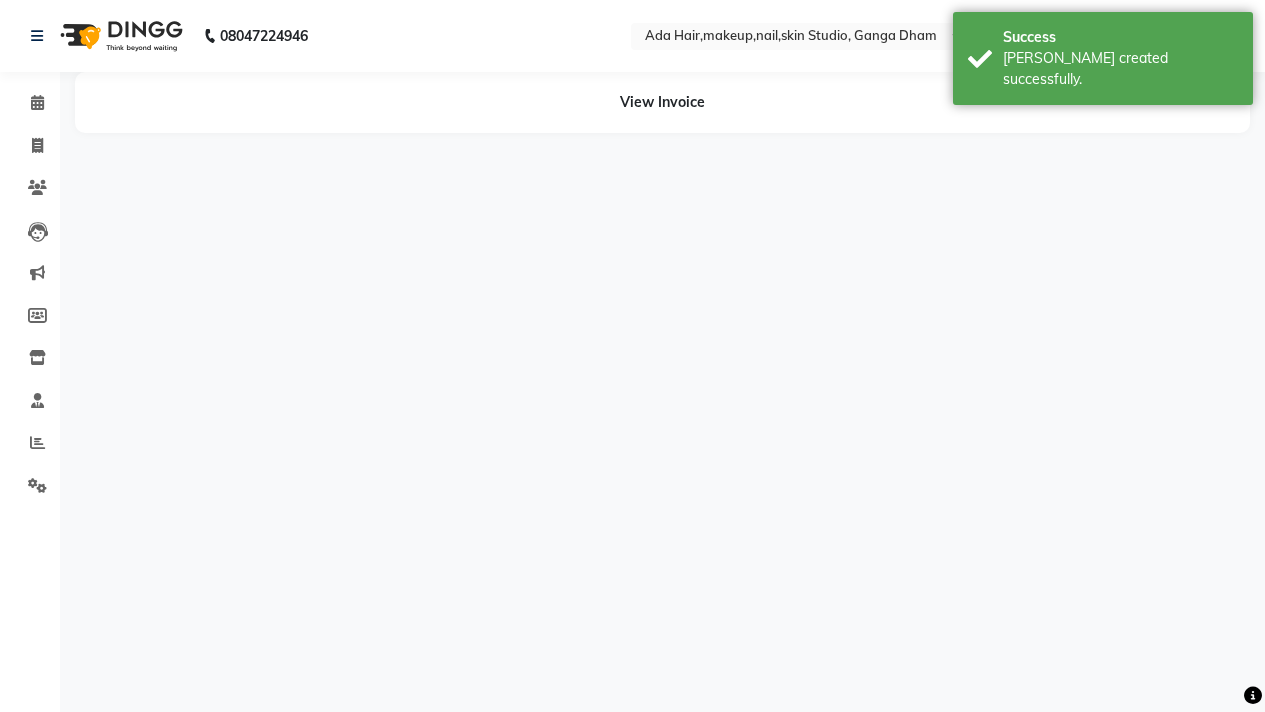 scroll, scrollTop: 0, scrollLeft: 0, axis: both 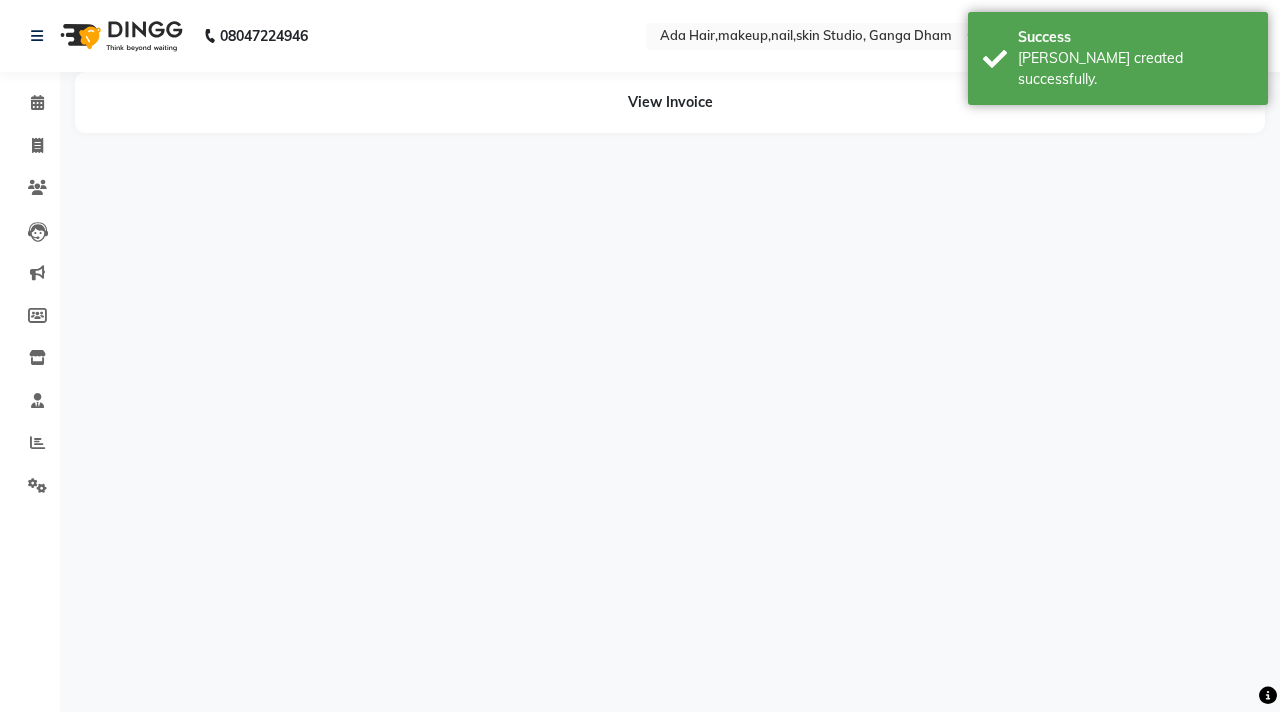 click 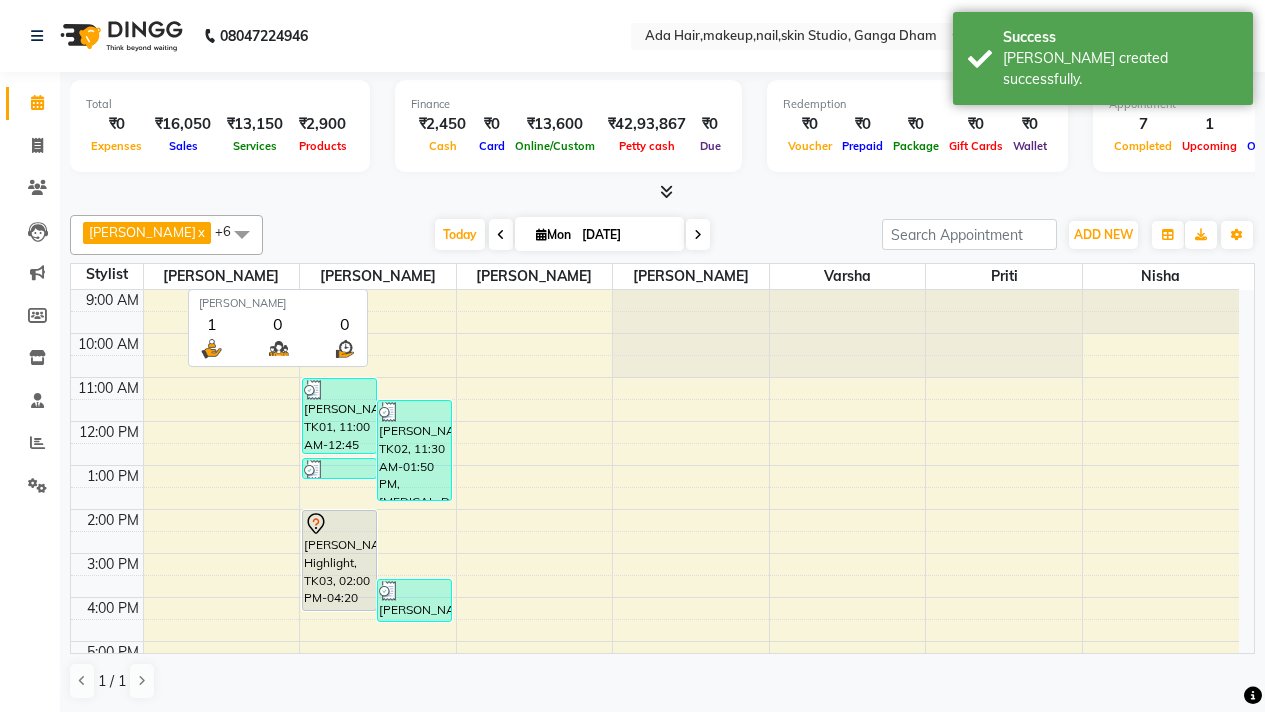 scroll, scrollTop: 0, scrollLeft: 0, axis: both 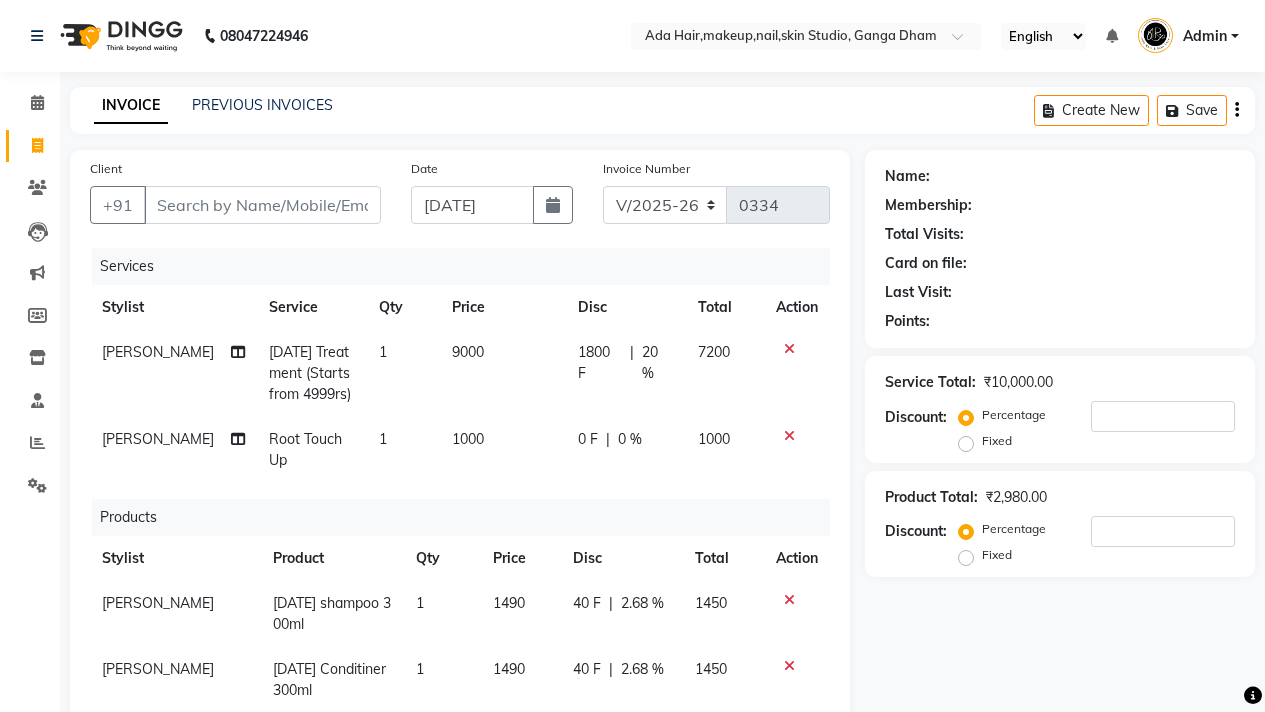 select on "748" 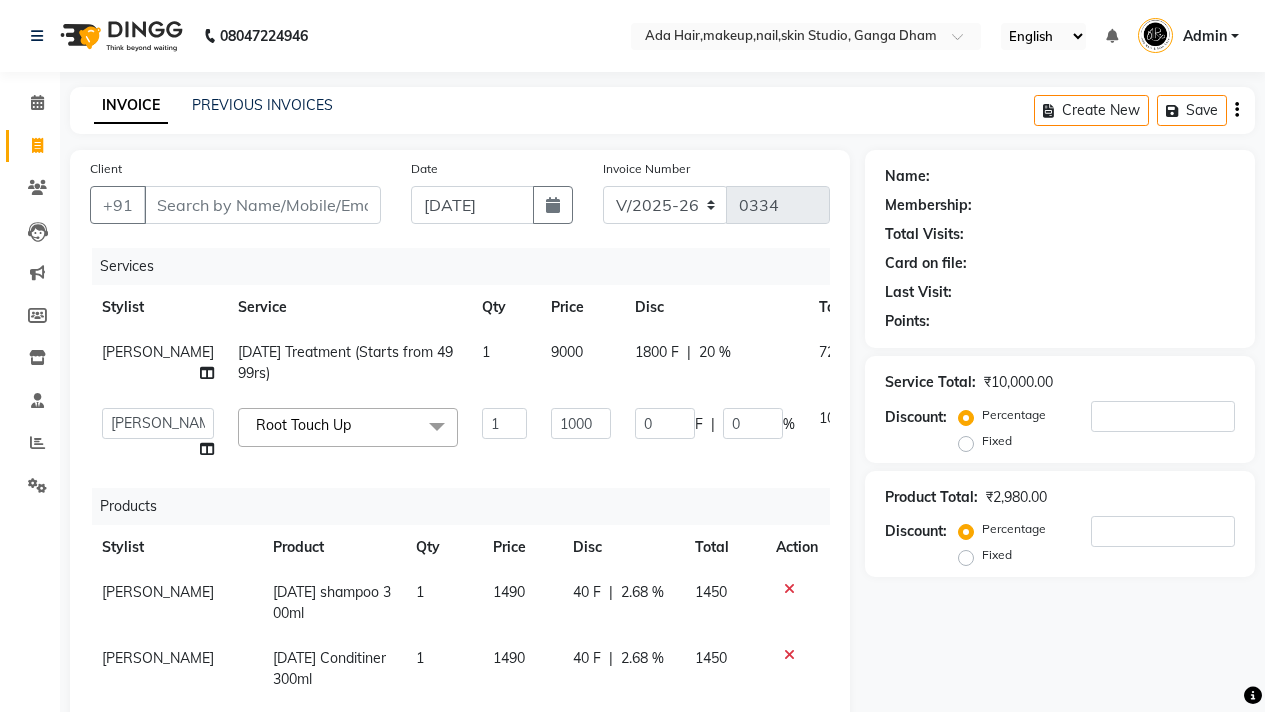 click on "1" 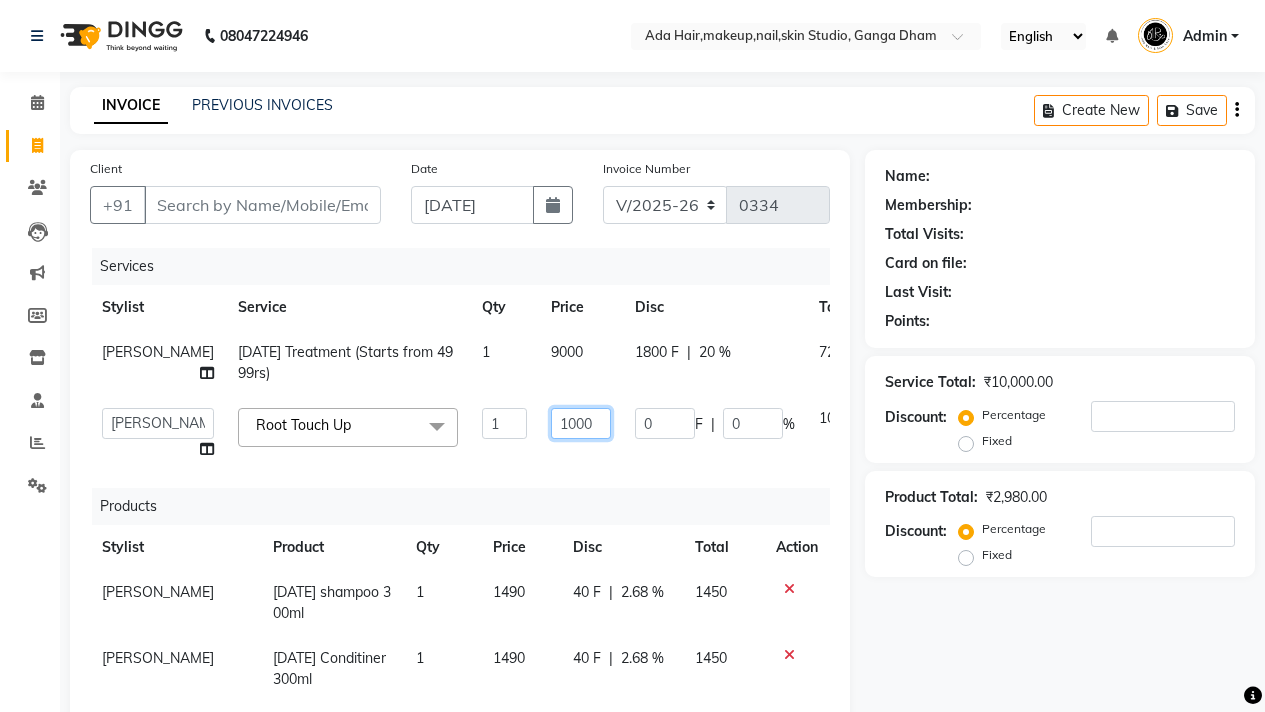 click on "1000" 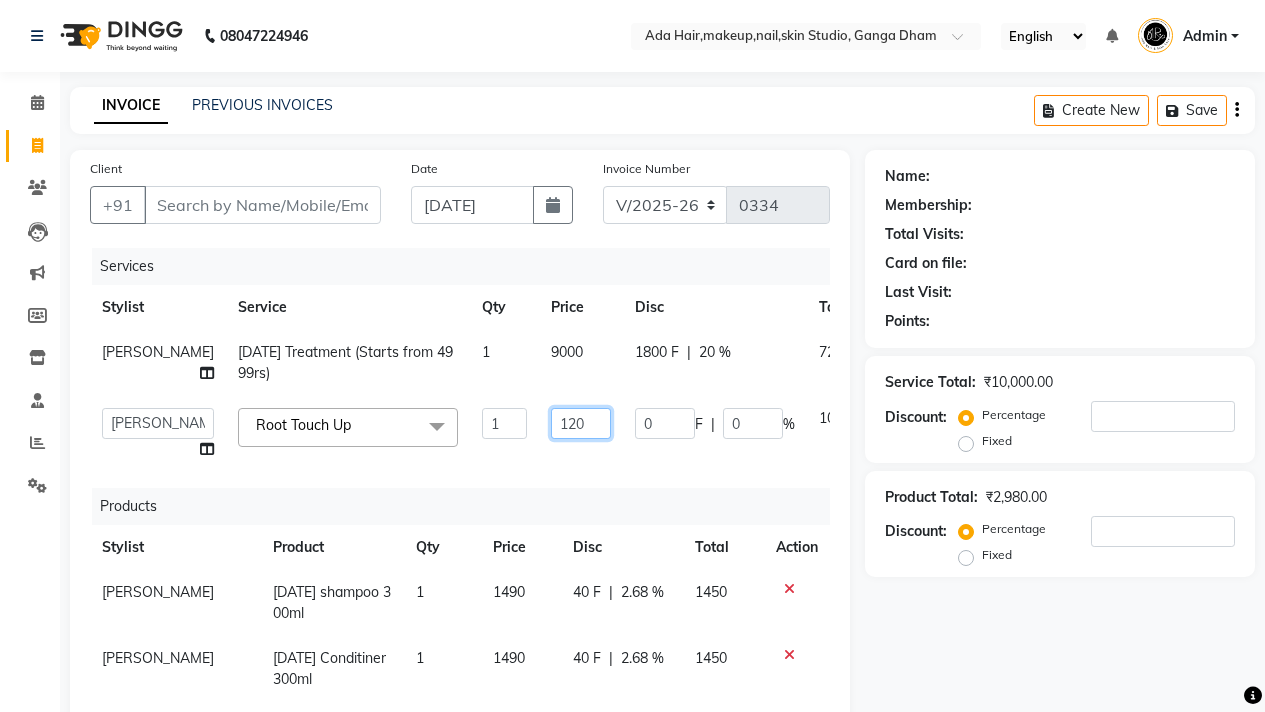 type on "1200" 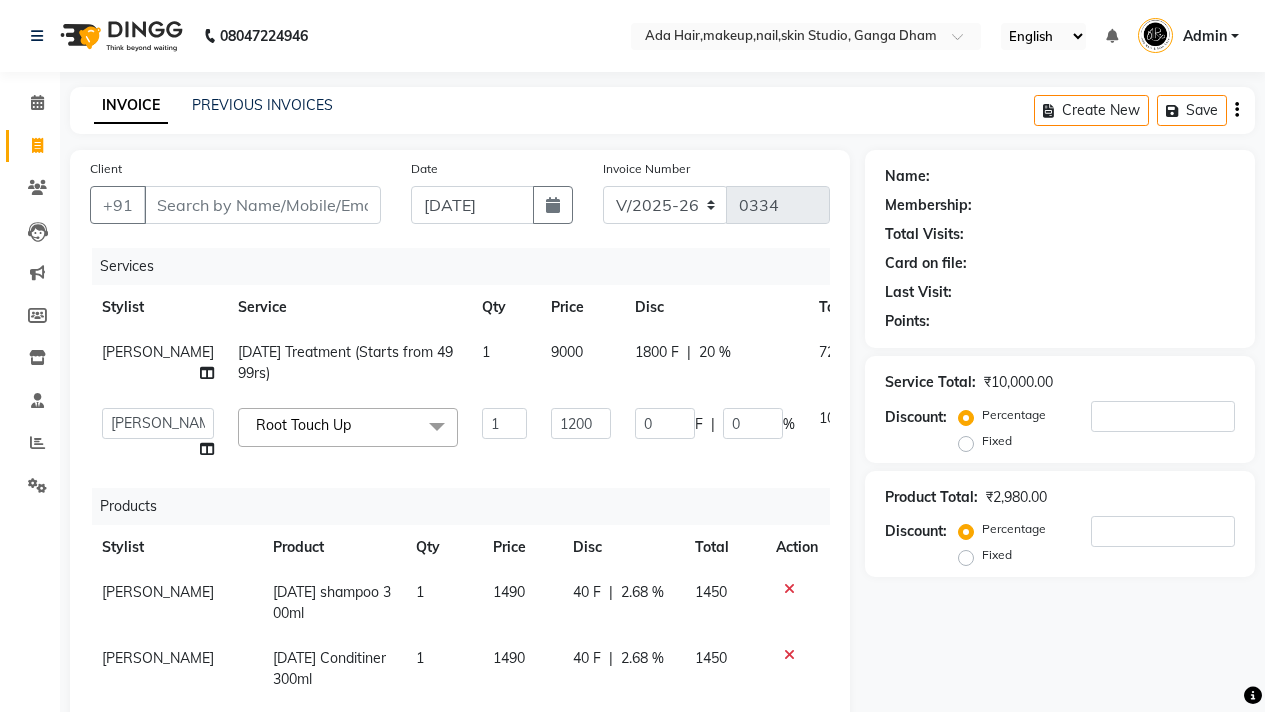 click on "1200" 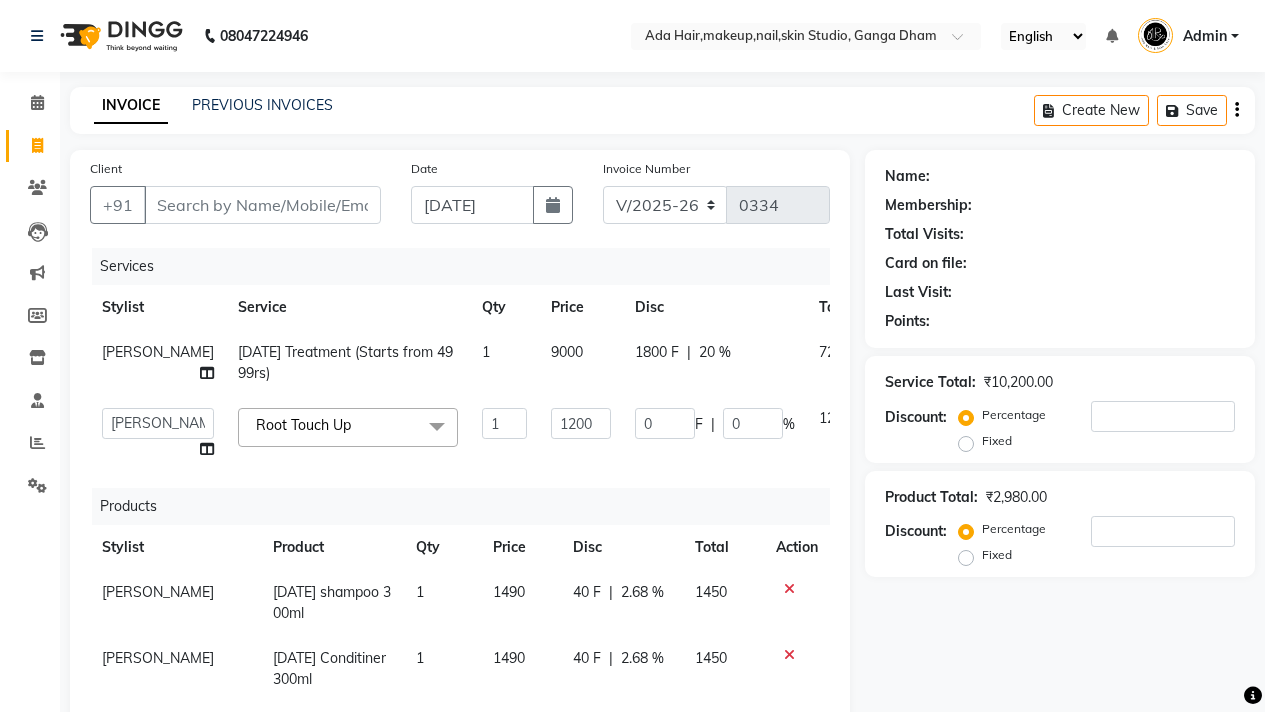 scroll, scrollTop: 6, scrollLeft: 0, axis: vertical 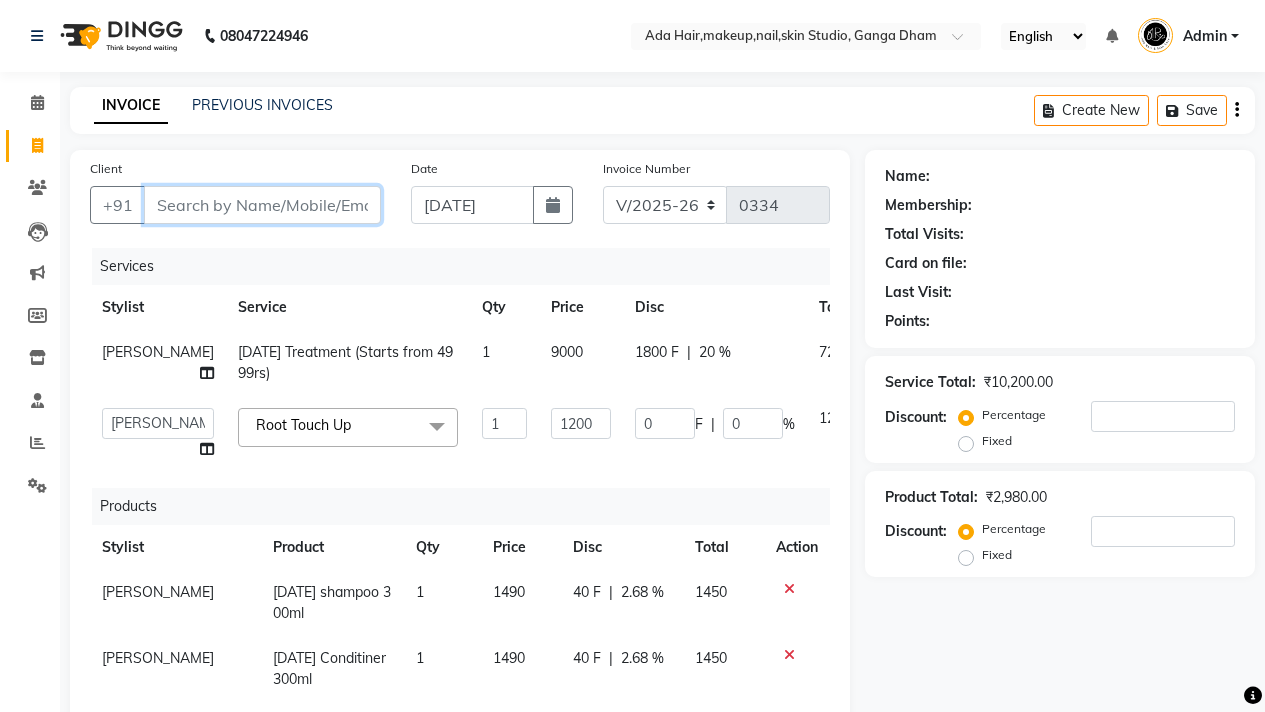 click on "Client" at bounding box center [262, 205] 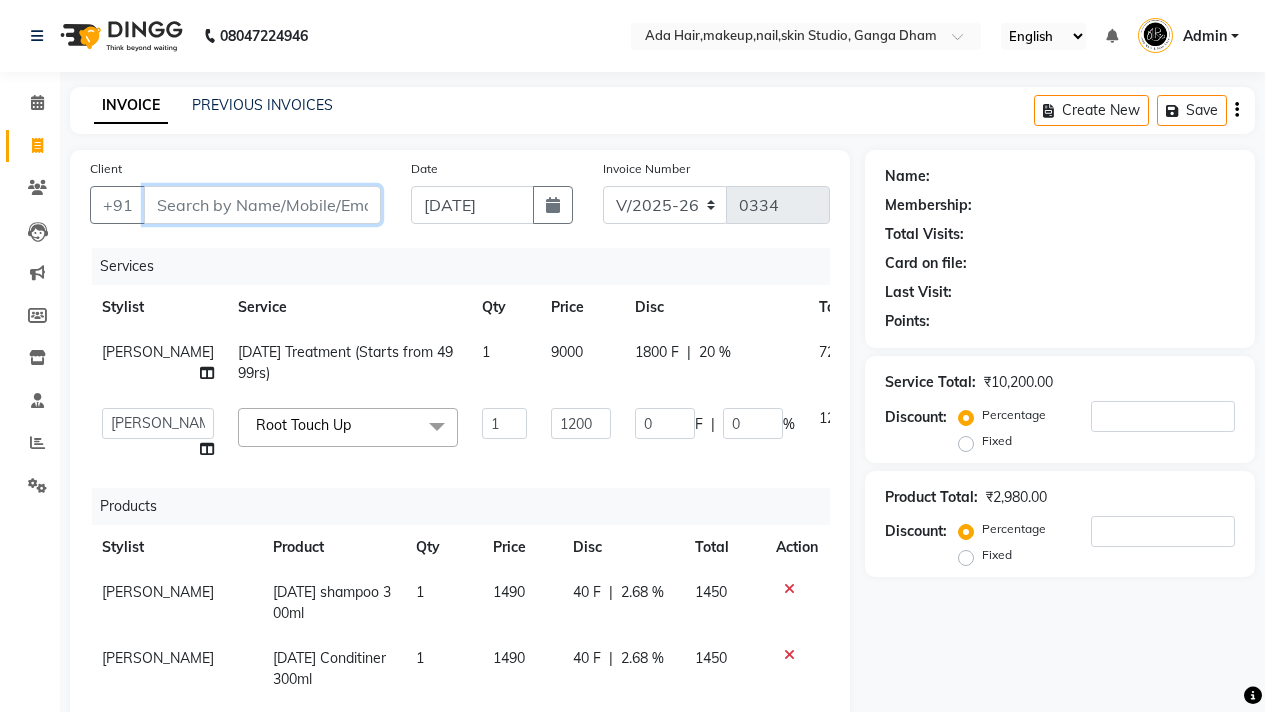 type on "9" 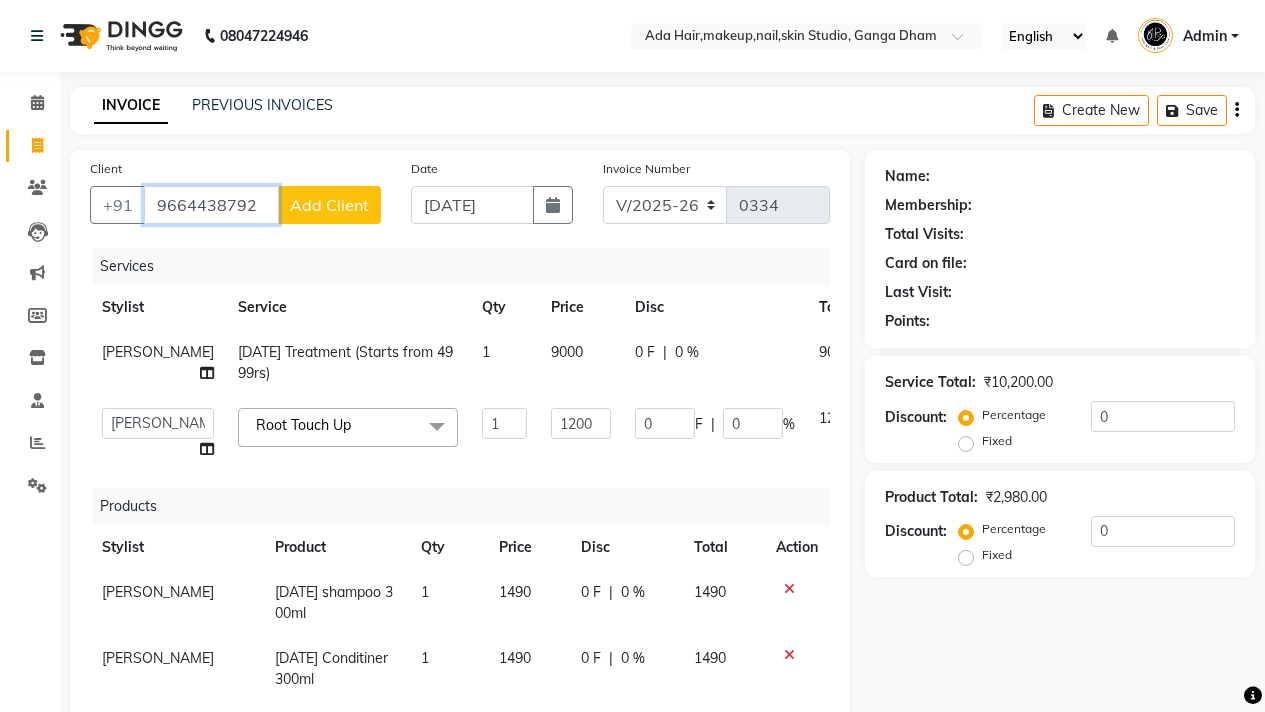 type on "9664438792" 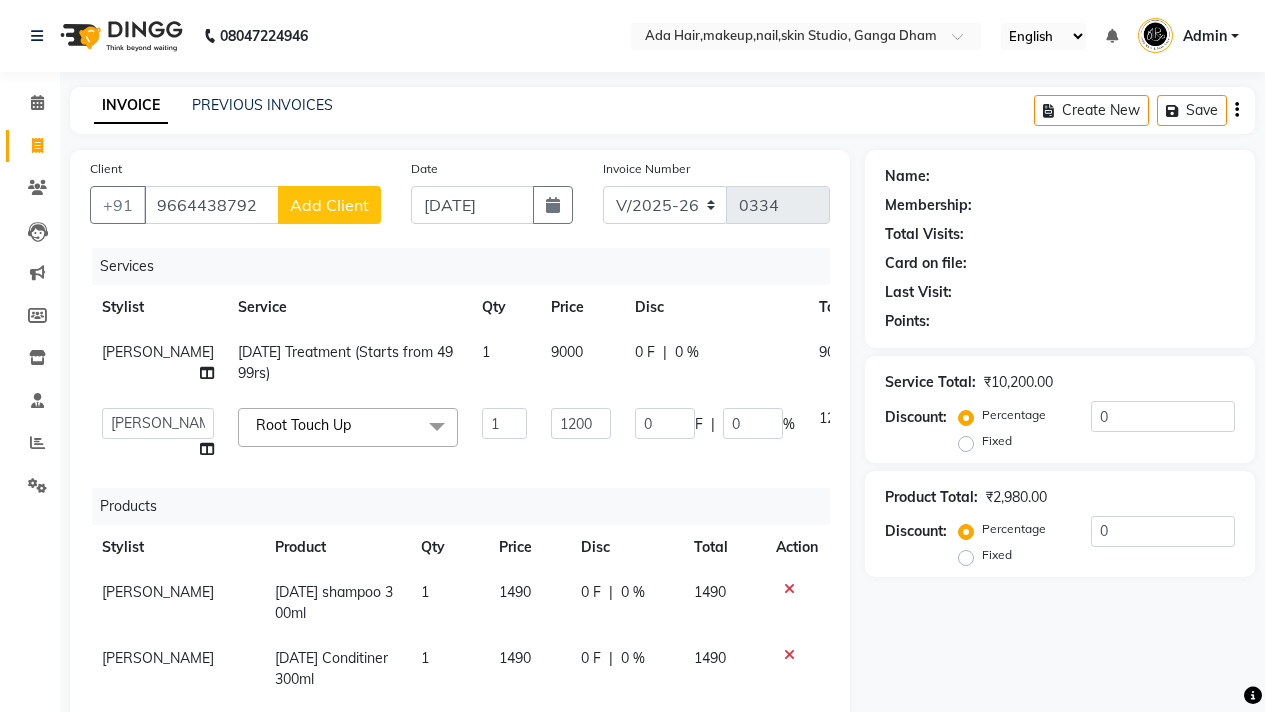 click on "Add Client" 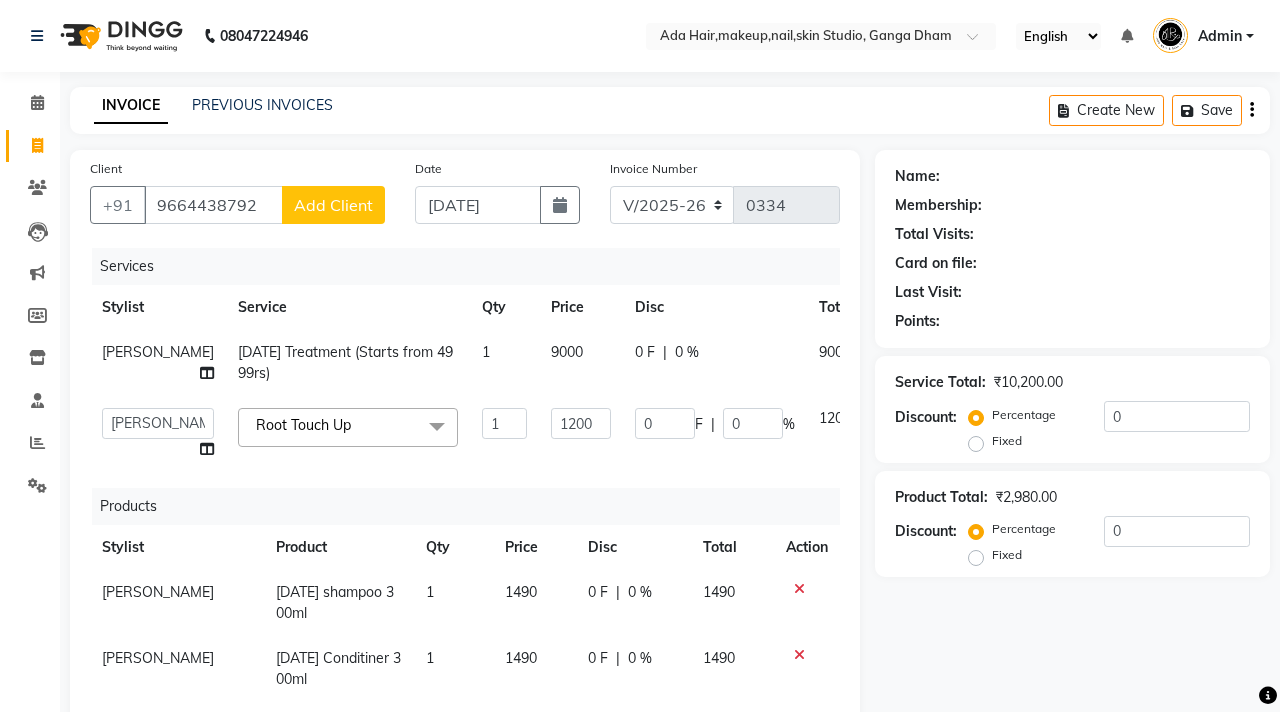 select on "22" 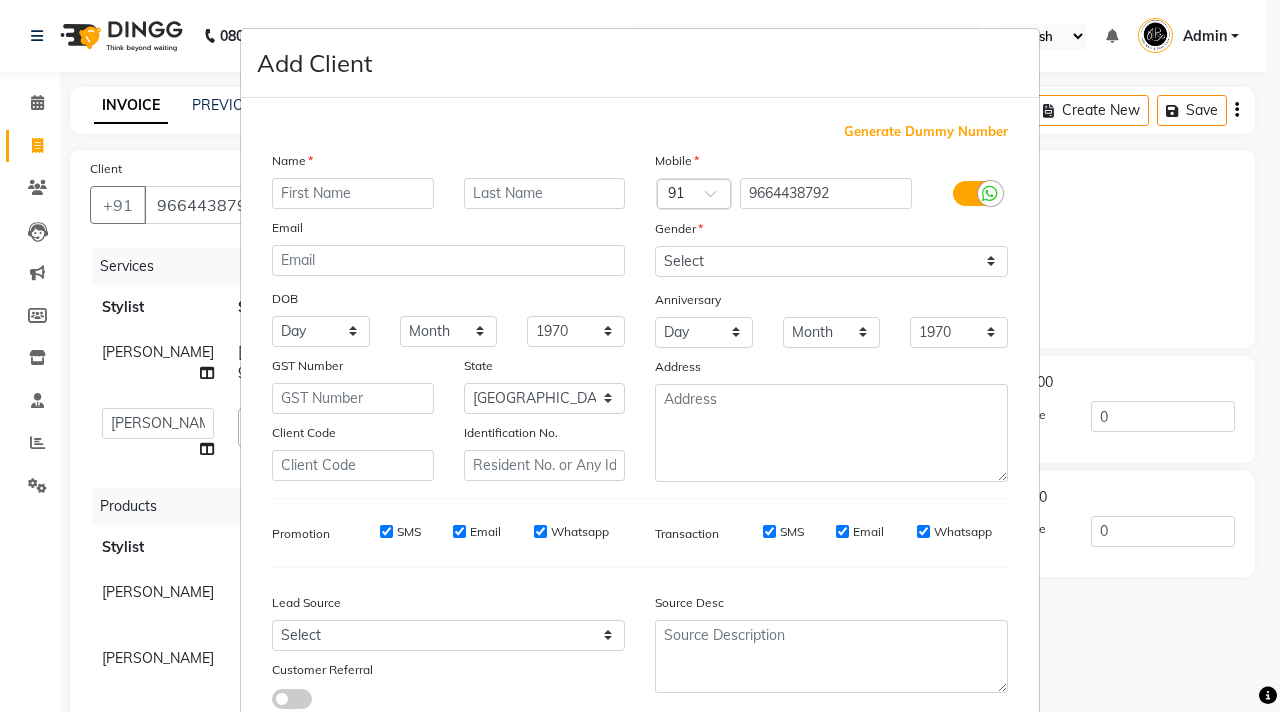 click at bounding box center (353, 193) 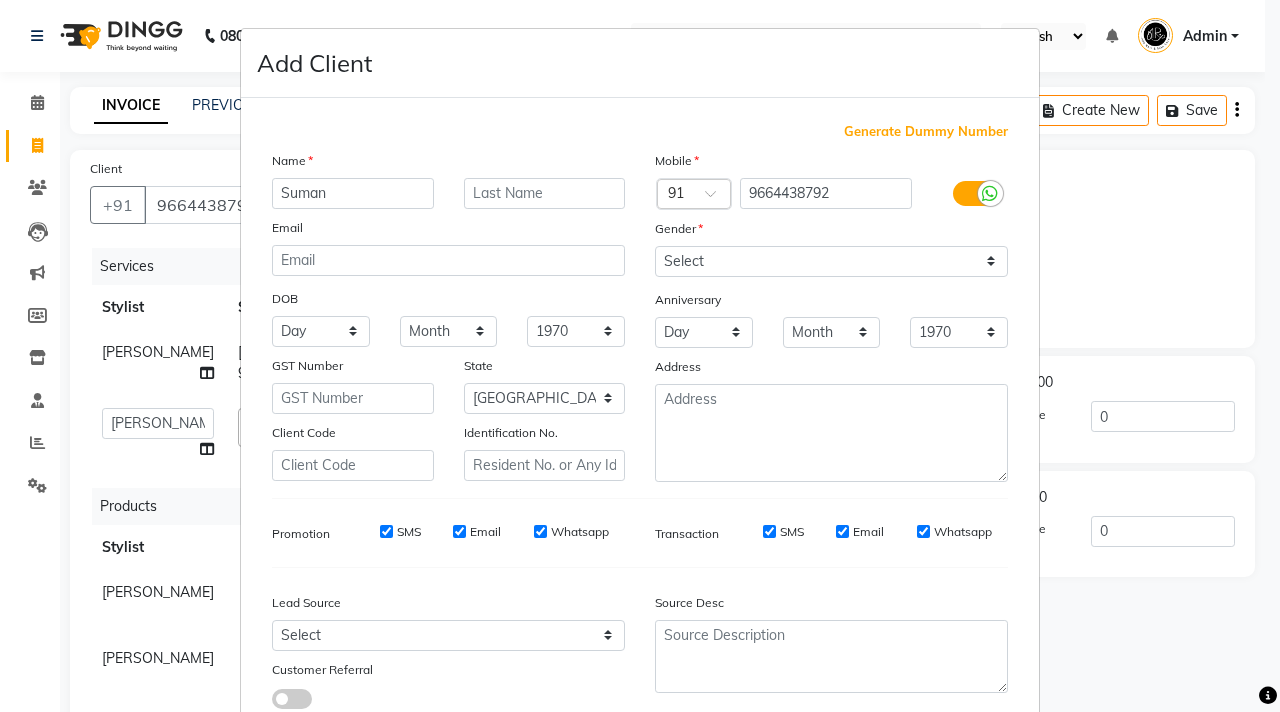 type on "Suman" 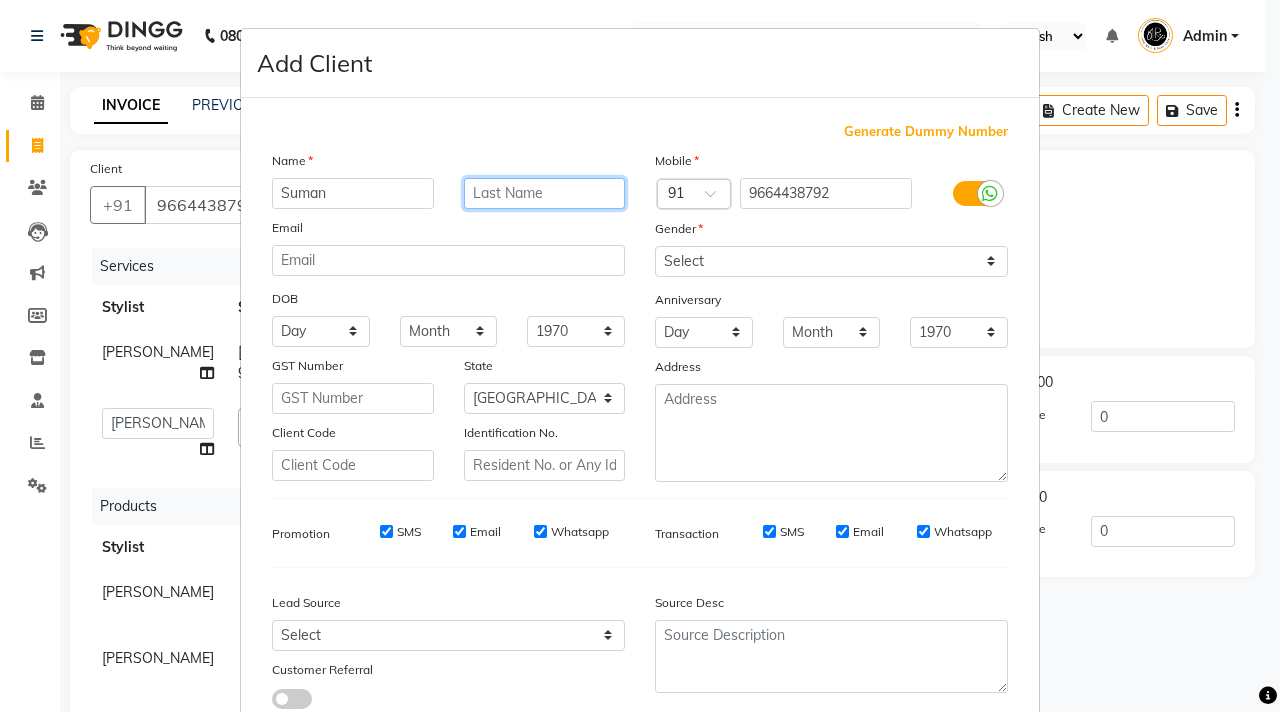 type on "t" 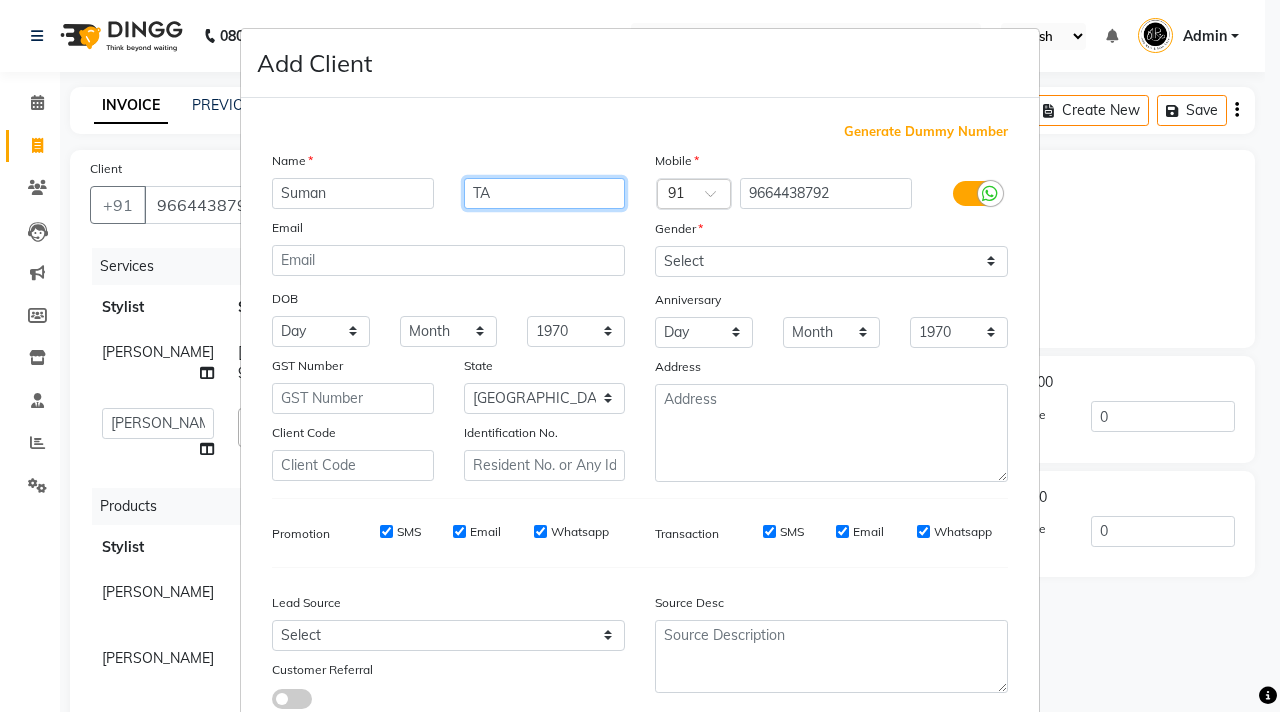 type on "T" 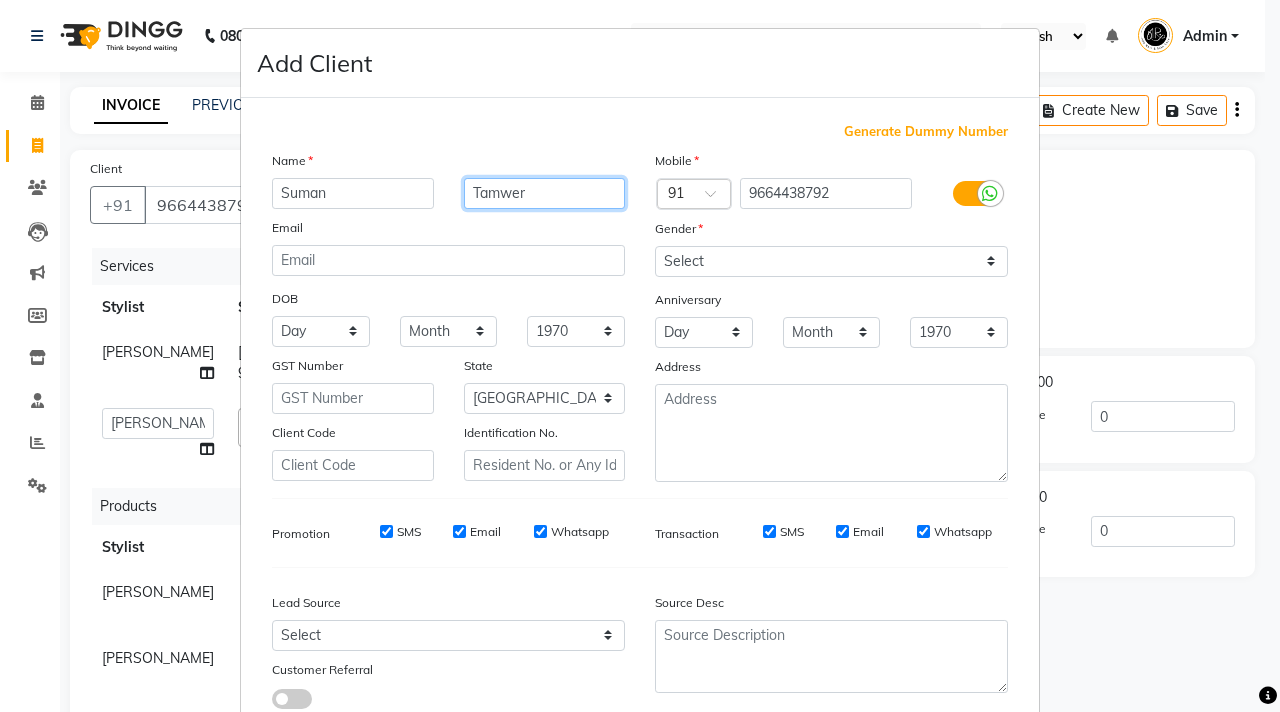 type on "Tamwer" 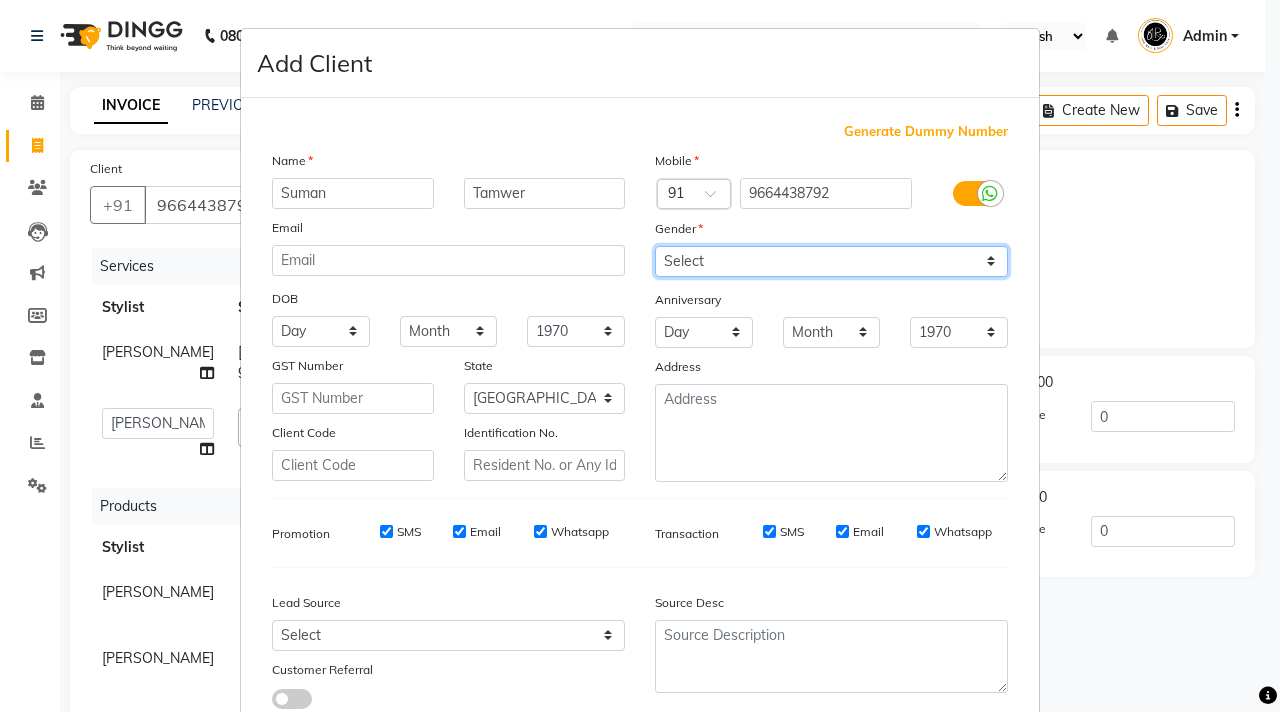 click on "Select Male Female Other Prefer Not To Say" at bounding box center (831, 261) 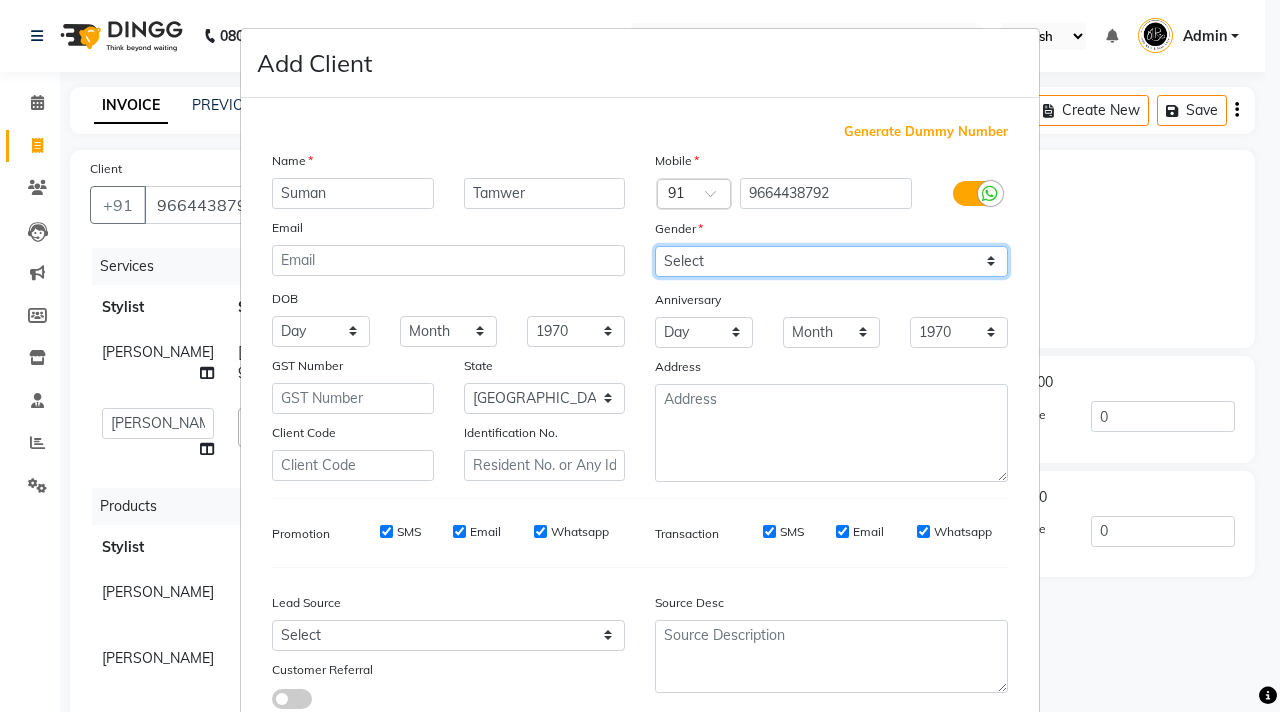 select on "female" 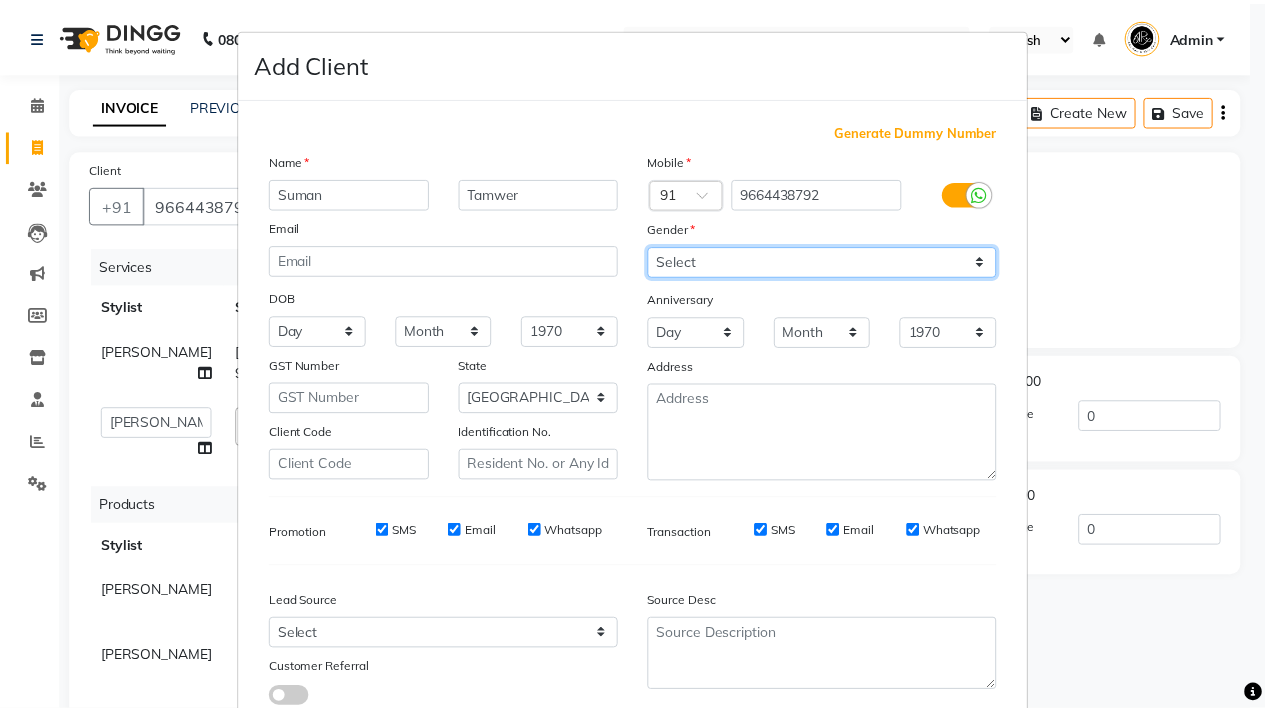 scroll, scrollTop: 136, scrollLeft: 0, axis: vertical 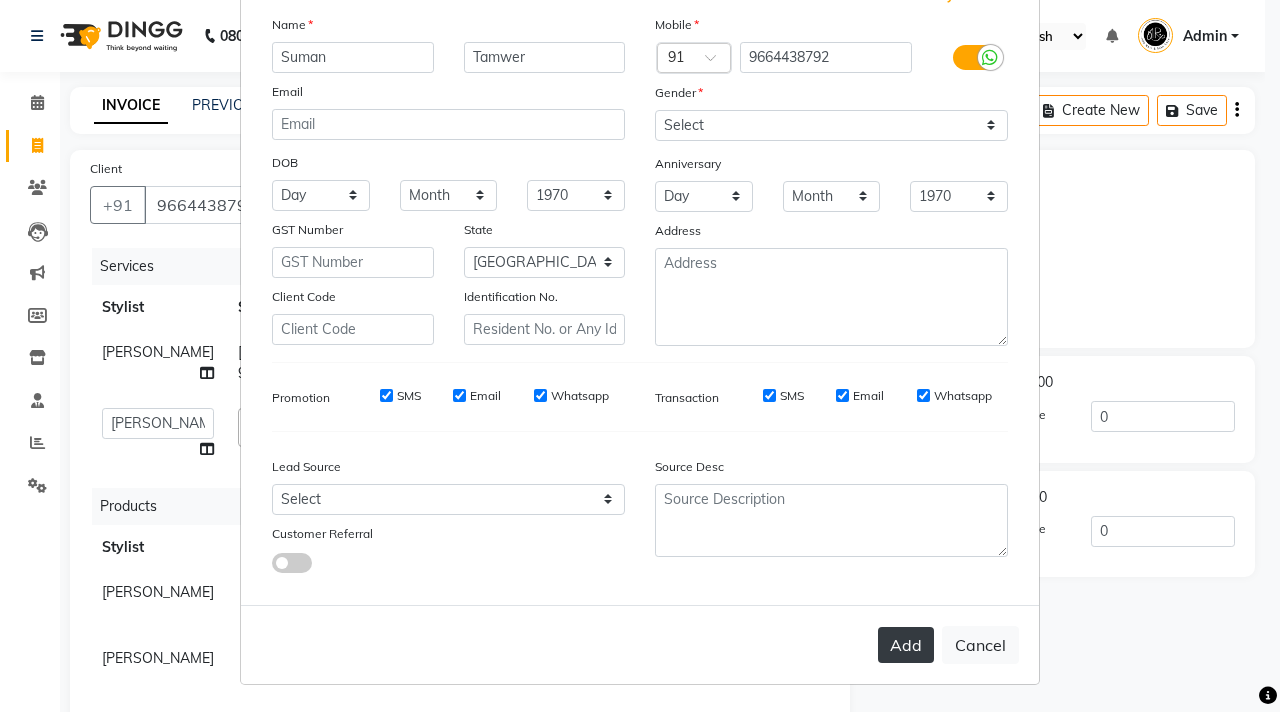 click on "Add" at bounding box center (906, 645) 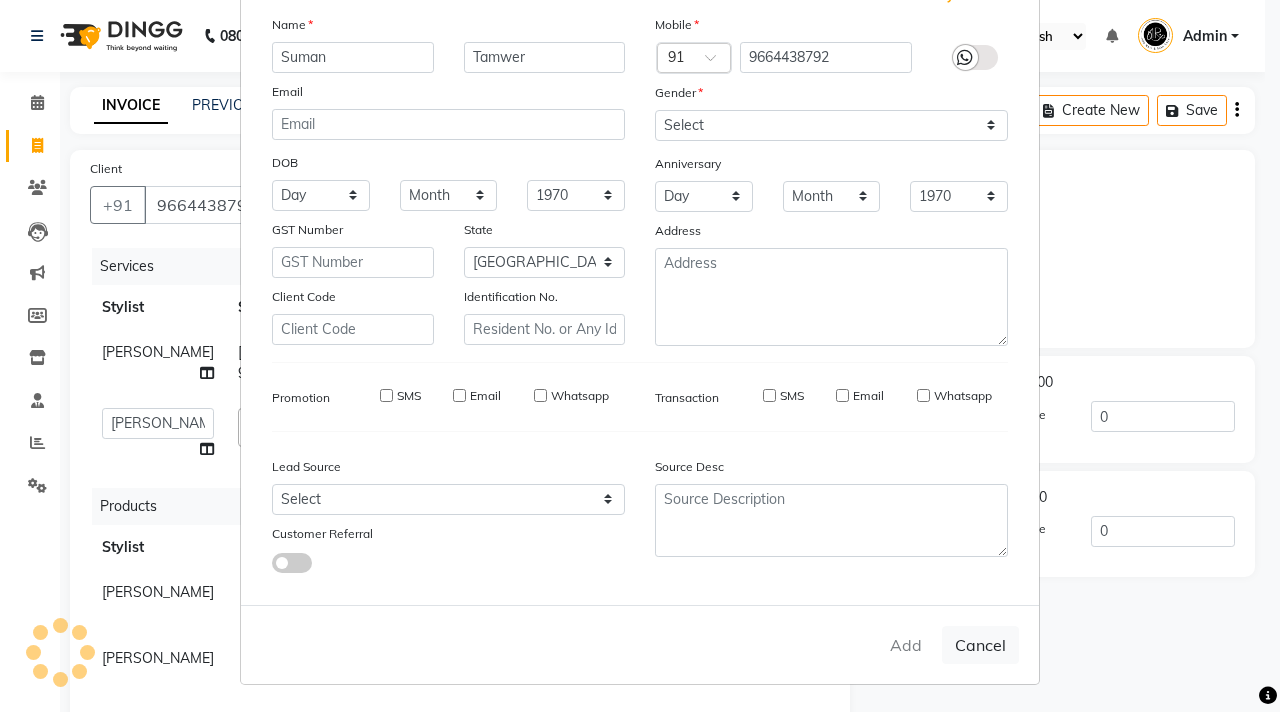 type 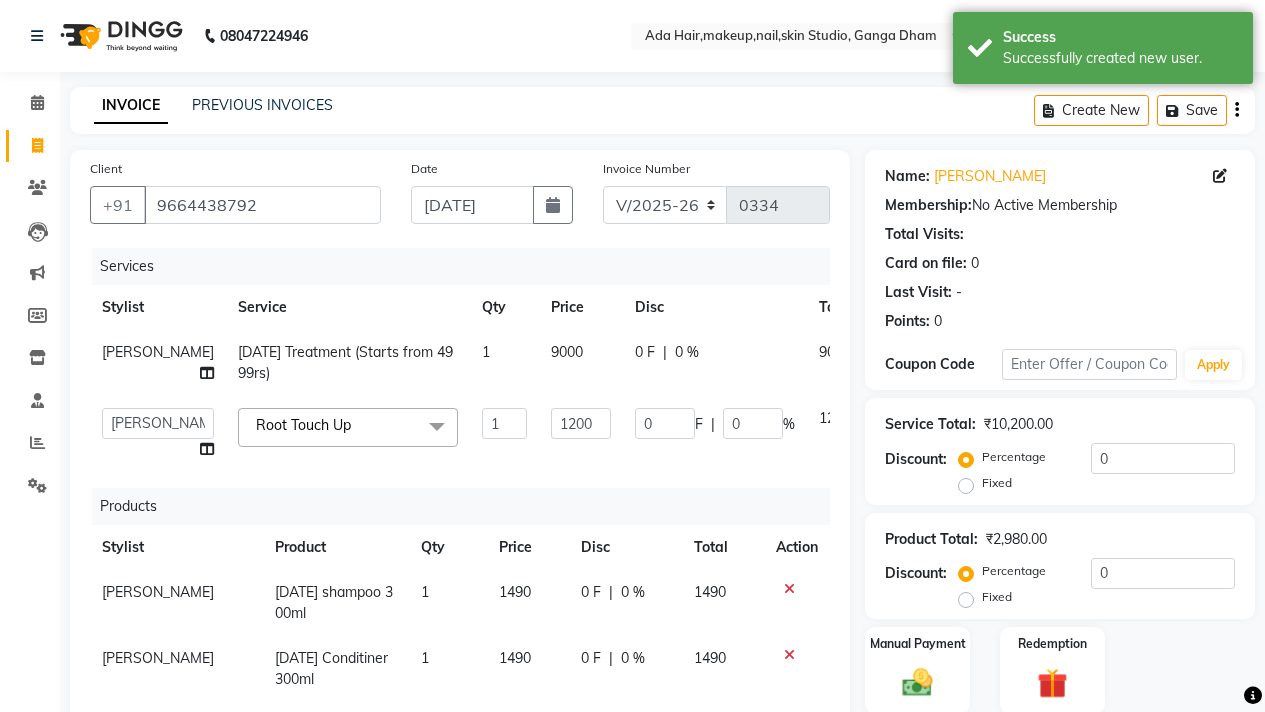 scroll, scrollTop: 6, scrollLeft: 0, axis: vertical 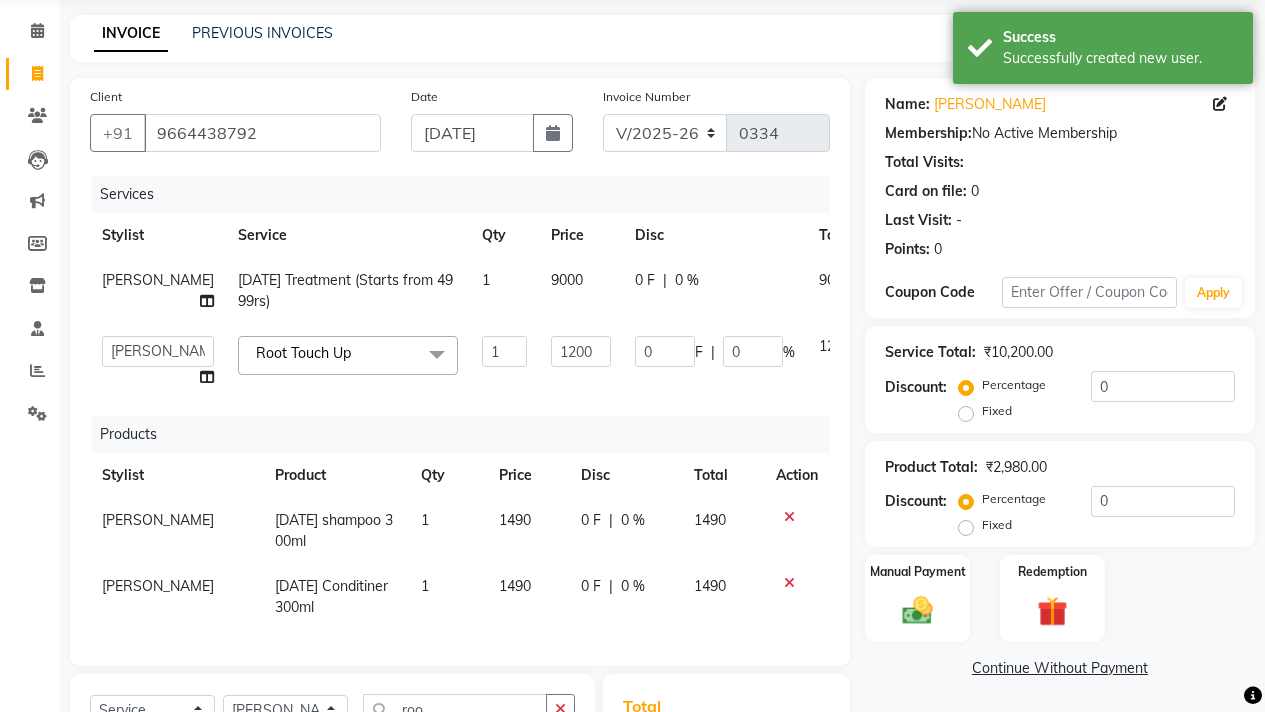 click on "0 %" 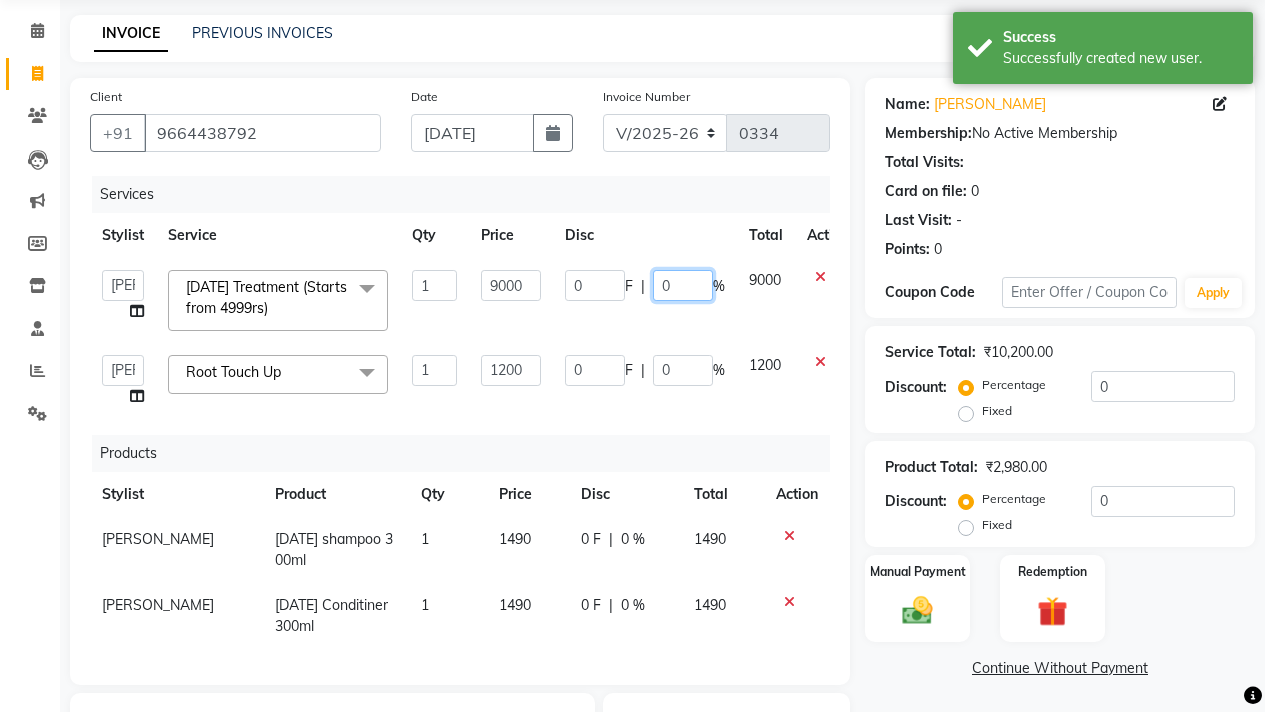 click on "0" 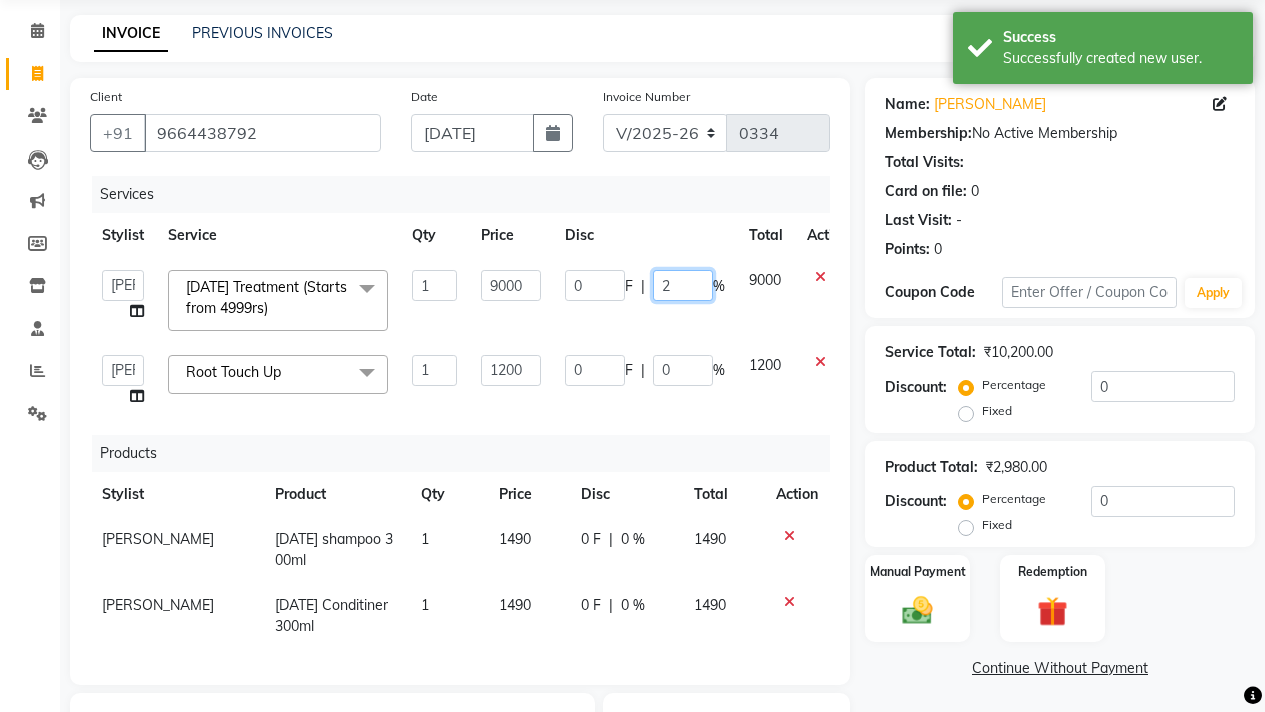 type on "20" 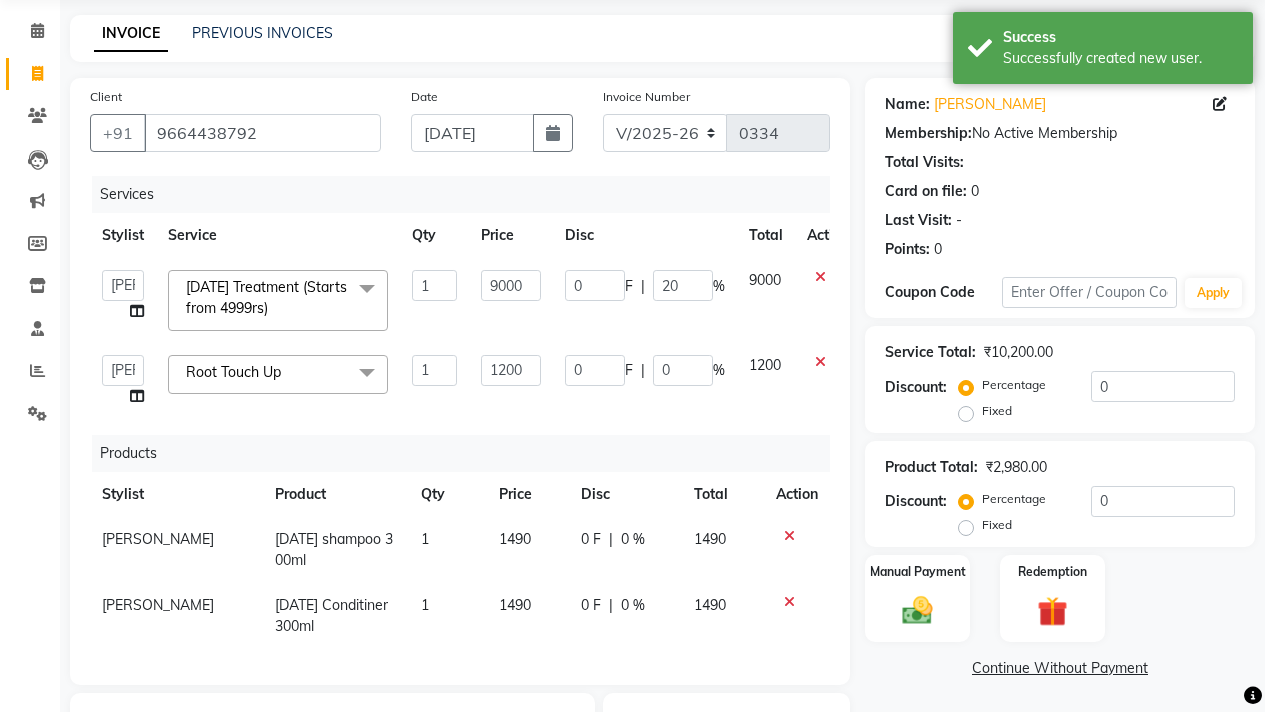 click on "Disc" 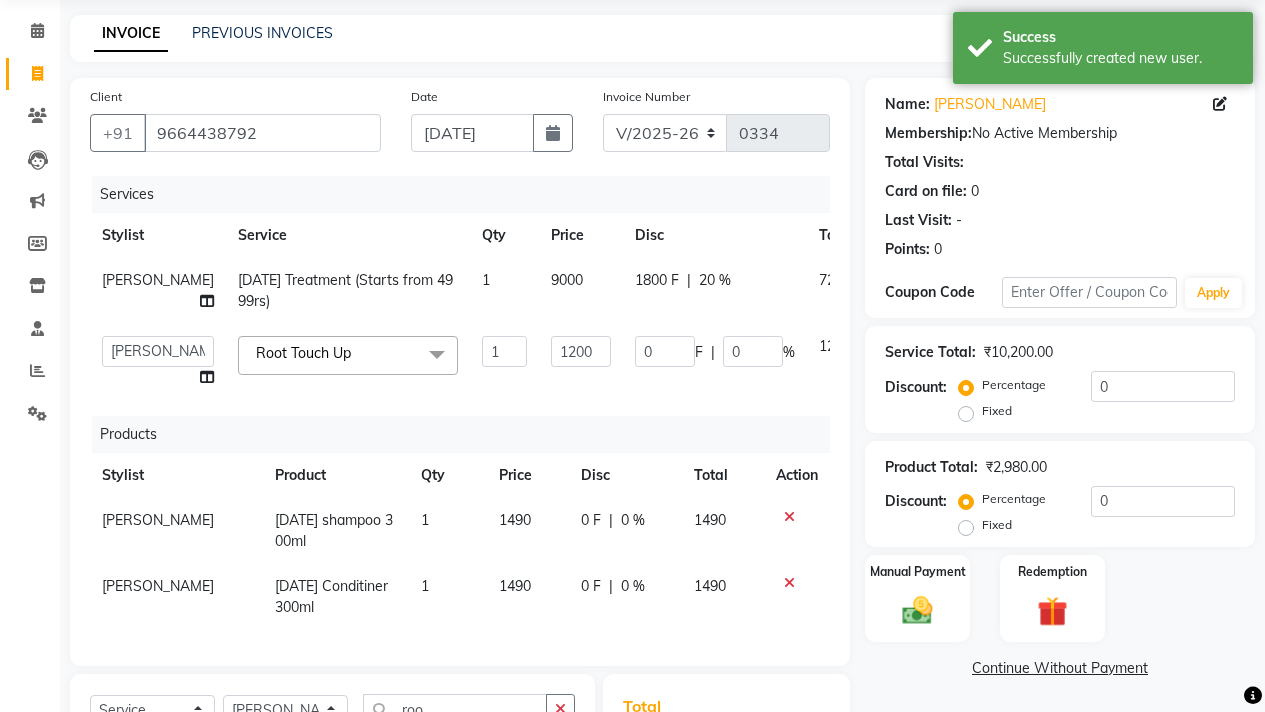 scroll, scrollTop: 6, scrollLeft: 0, axis: vertical 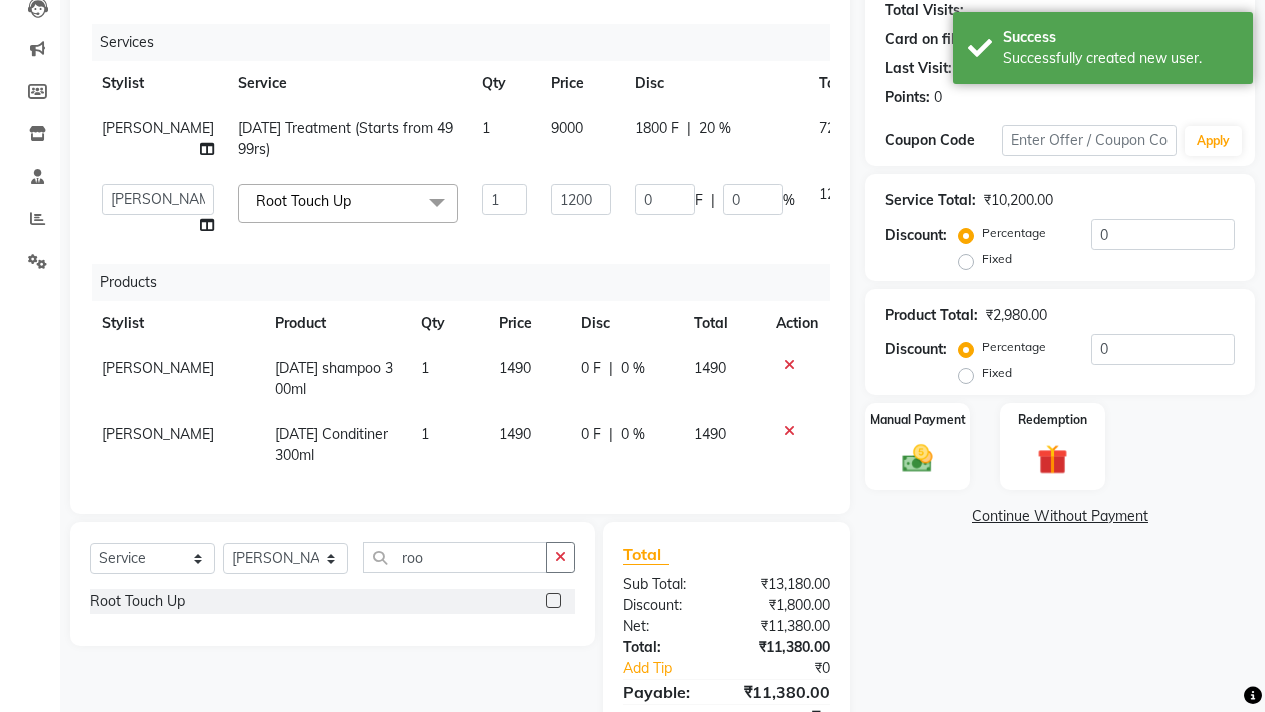 click on "0 F" 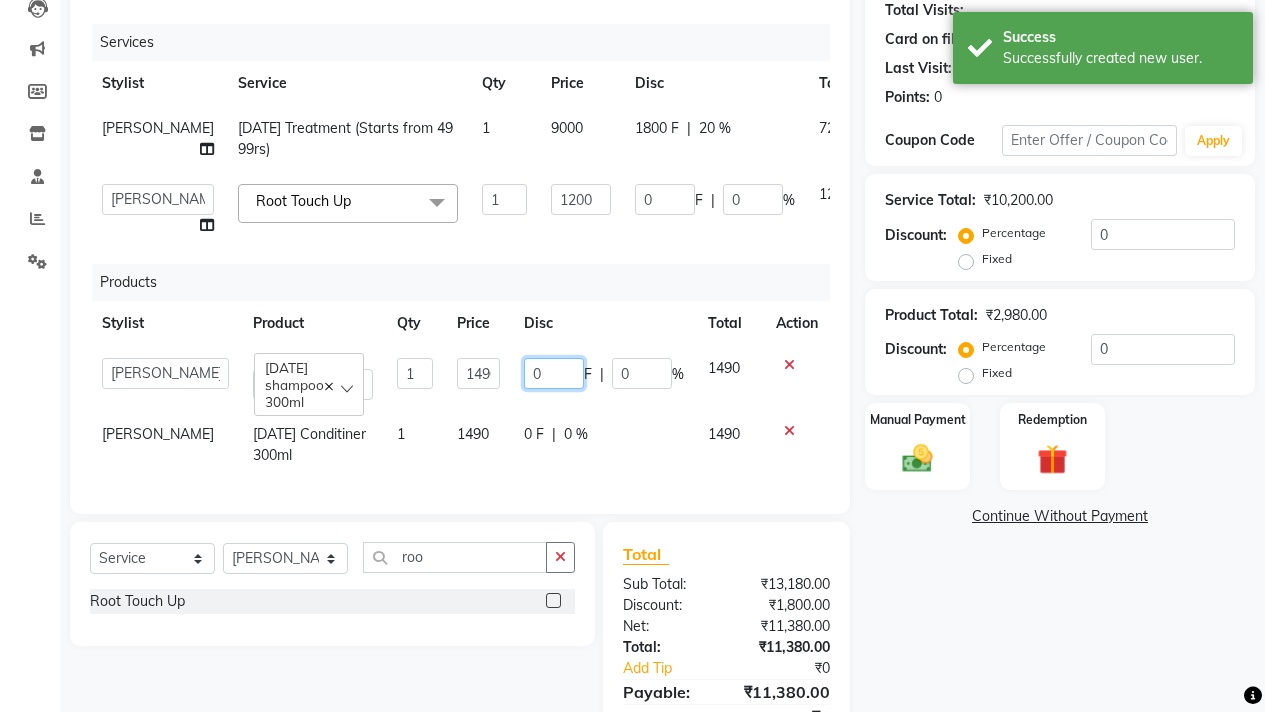 click on "0" 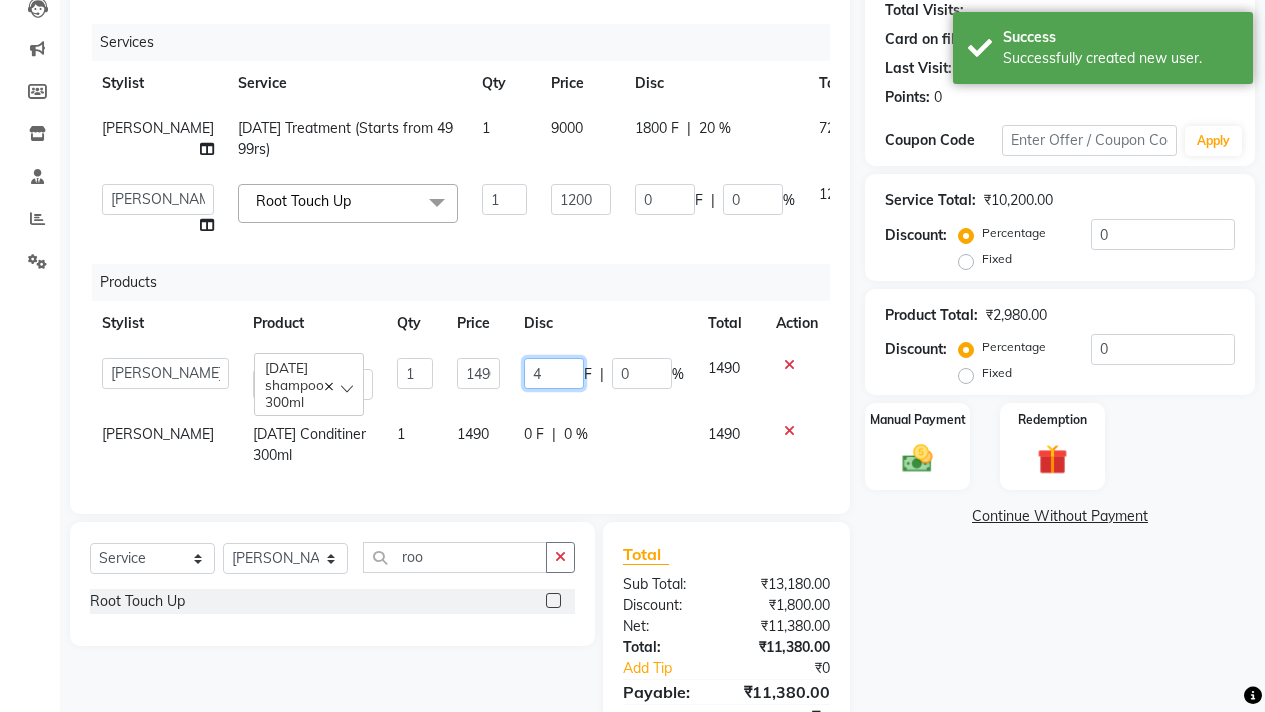 type on "40" 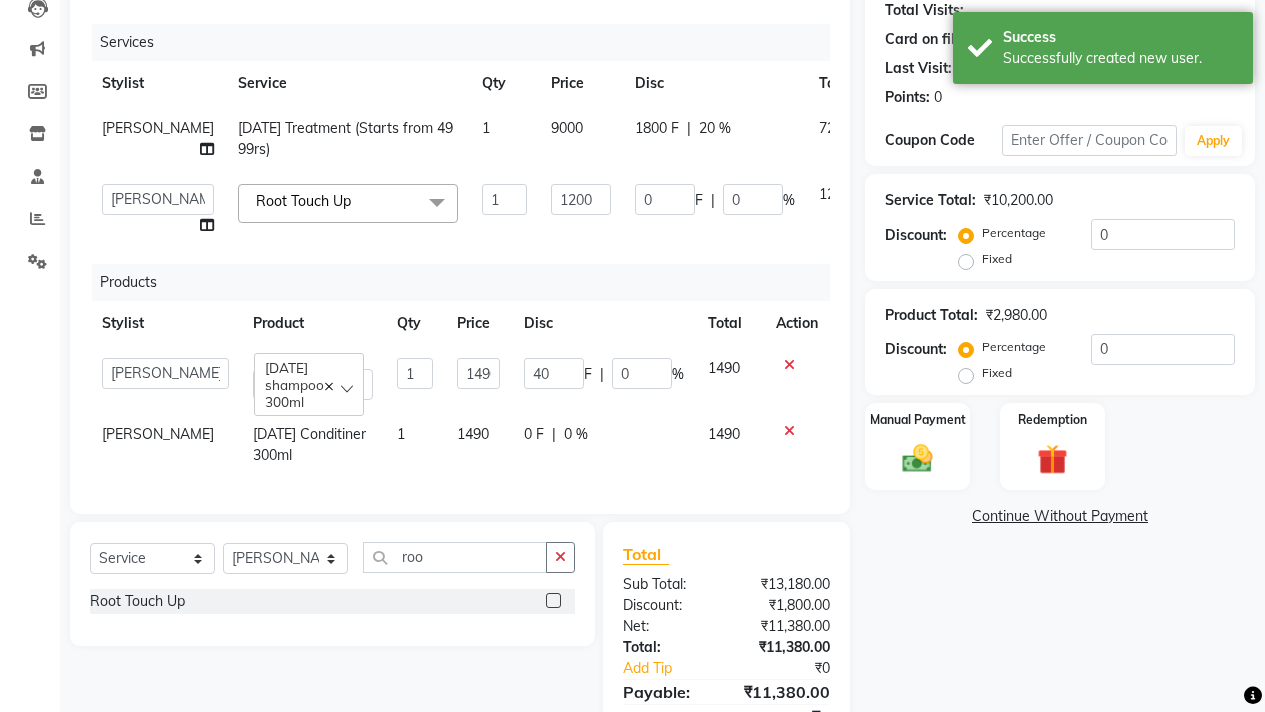 click on "Services Stylist Service Qty Price Disc Total Action Aarsh Rawal Carnival Treatment (Starts from 4999rs) 1 9000 1800 F | 20 % 7200  Aarsh Rawal   Aishwarya Rawal    Anita Rawal    Jyoti Dhade   Nisha   Priti   Varsha  Root Touch Up  x Haircut (with wash) Hair trim (with wash) Flicks Haircut Hair trim Global highlights (150rs per foil) Classic Highlights (150rs per foil) Root Touch Up Global colouring (per tube) Balayage (200rs per foil) Pre-lighten + Toning (300rs per foil) Streaks Smoothening (Start from Rs 3999) Botox (Starts from Rs 3999) Carnival Treatment (Starts from 4999rs) Consultation OLA Plex  Loreal Nutri Hair Spa (Starts from Rs 1000) Hair Nourishing (Starts from Rs 500) Hairfall treatment (per sitting starts from Rs 500)) Hair wash Carnival Hair Spa (Starts from 1000) Carnival Hairwash Wella Anti Dandruff Hair Spa Wella Colour Protect Hair Spa Wella Nutri Hair Spa Loreal Anti dandruff Hair Spa Straight Blowdry Outcurl blowdry Volumiser Blowdry Beach waves Tongs Ironing inward blow-dry Hairstyle" 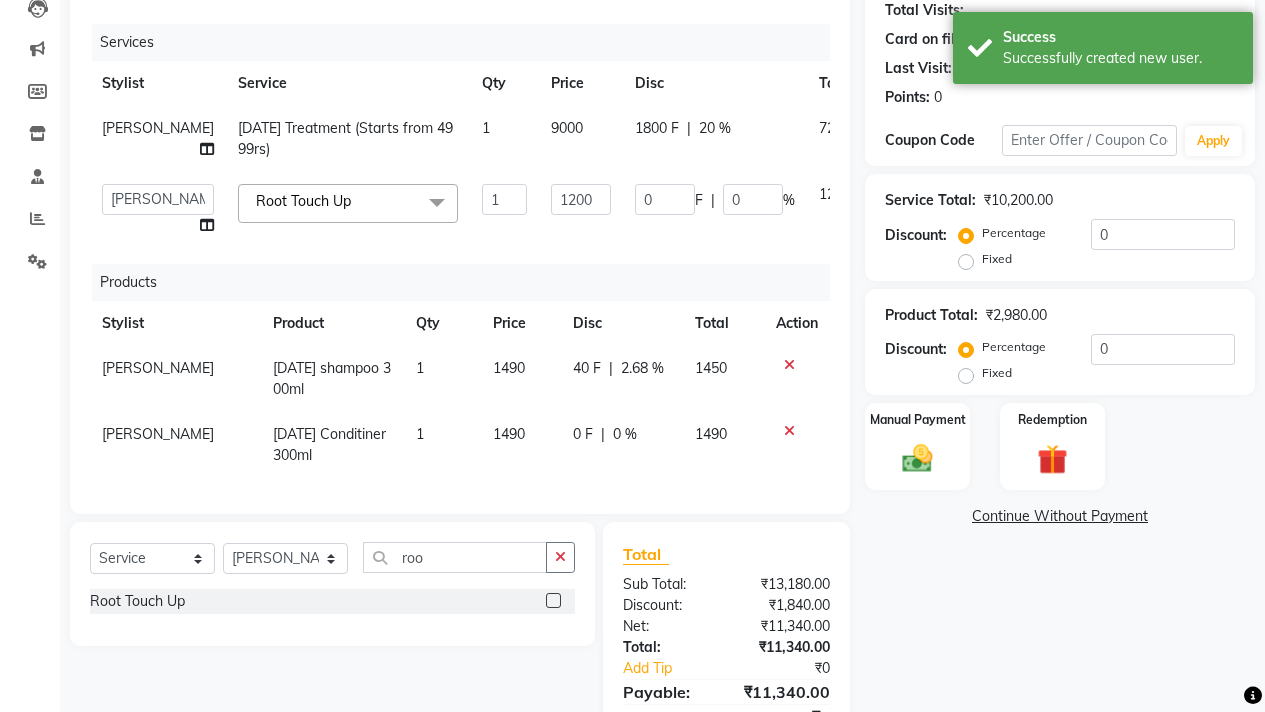 click on "0 F" 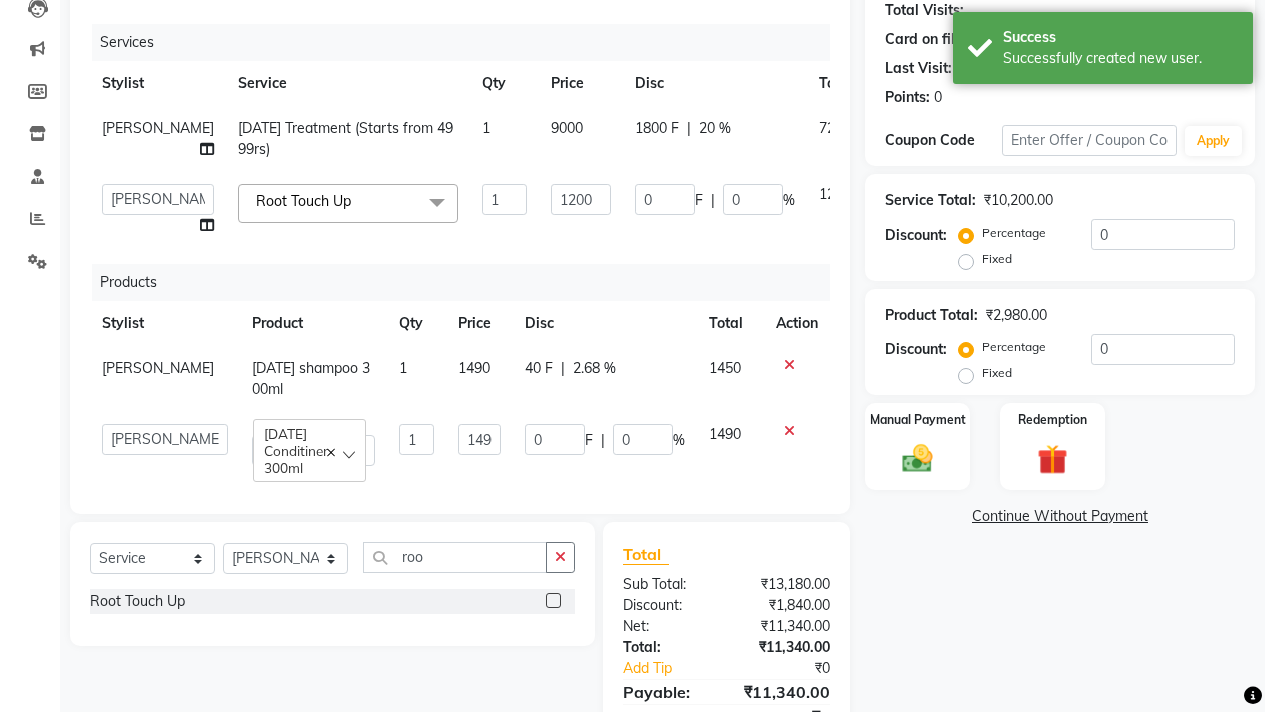 click on "F" 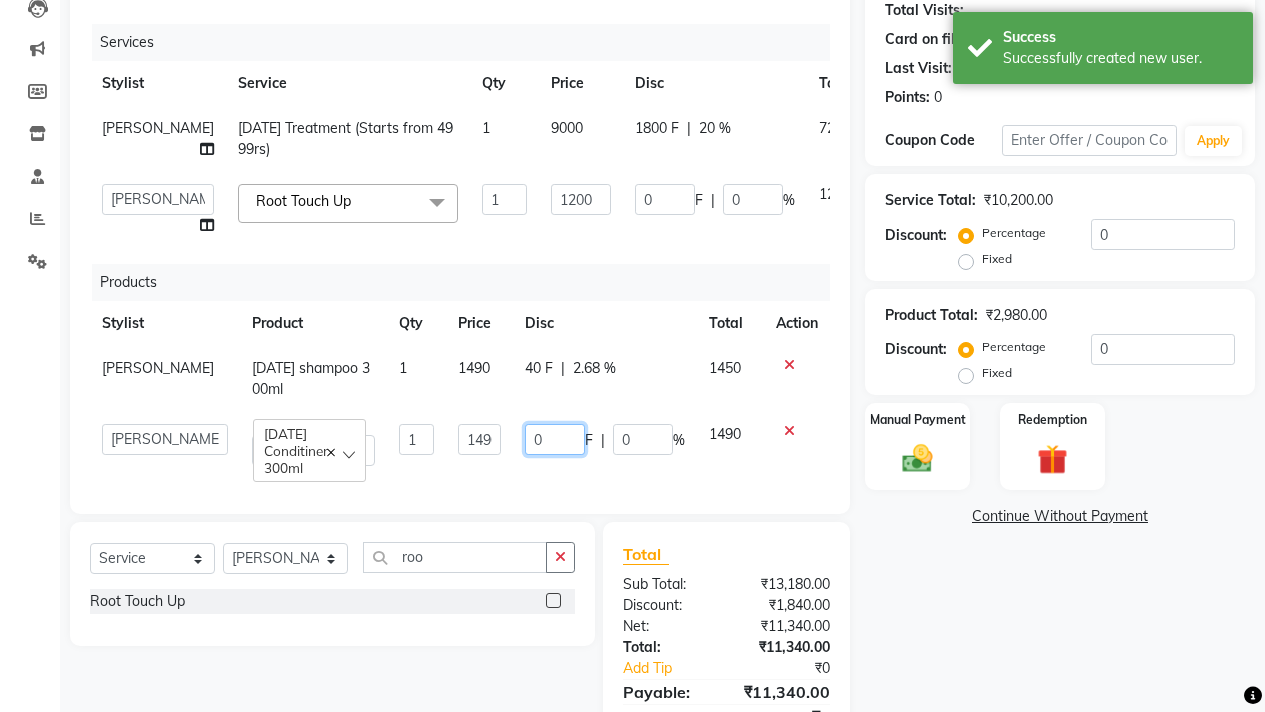 click on "0" 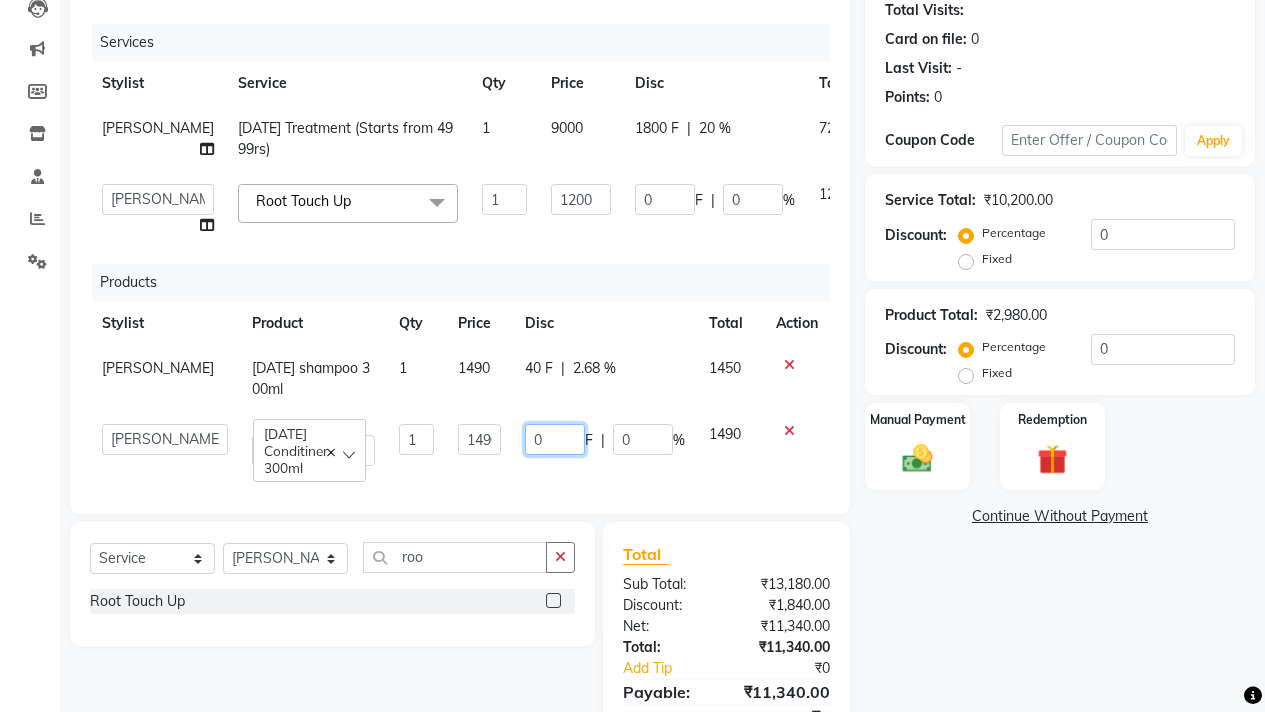 click on "0" 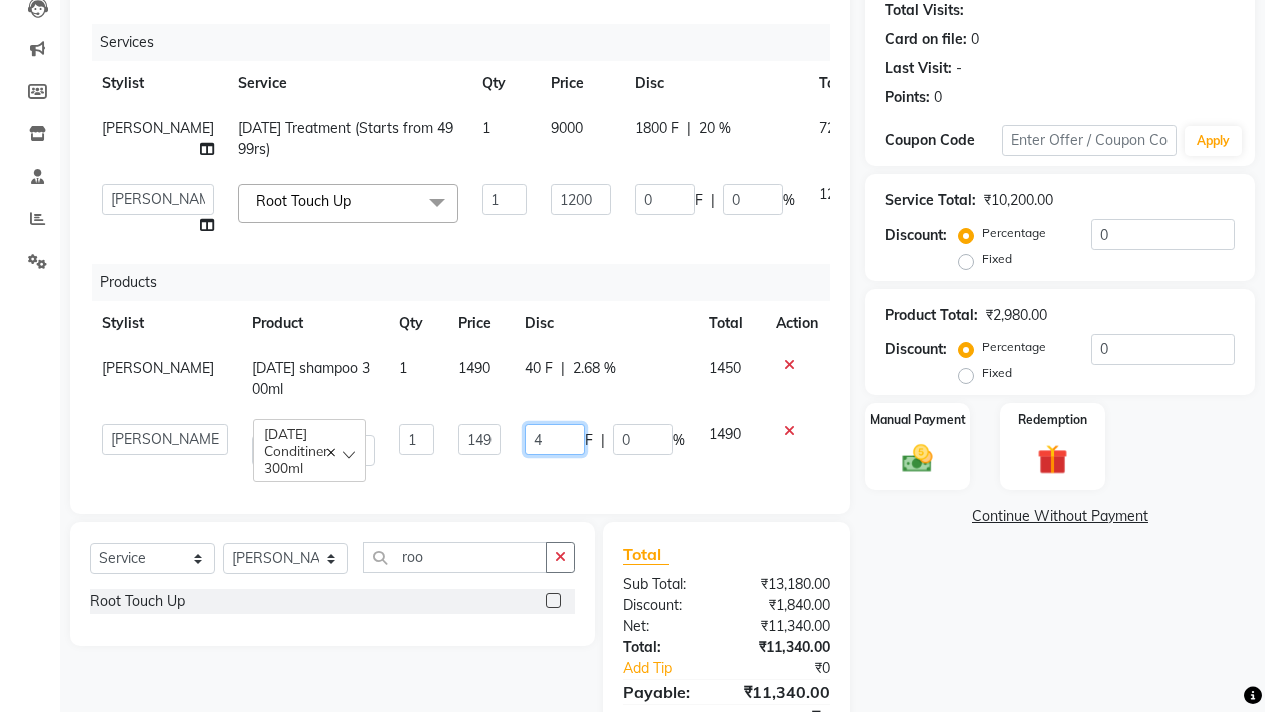type on "40" 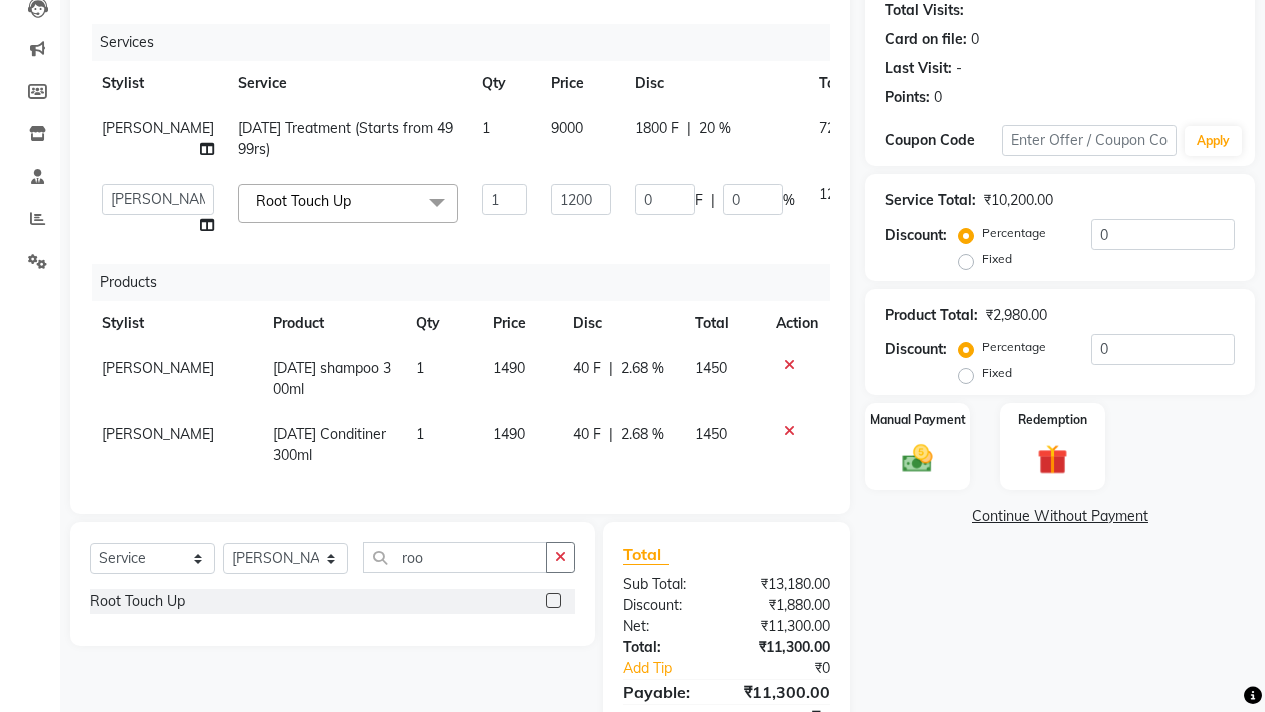 click on "0 F | 0 %" 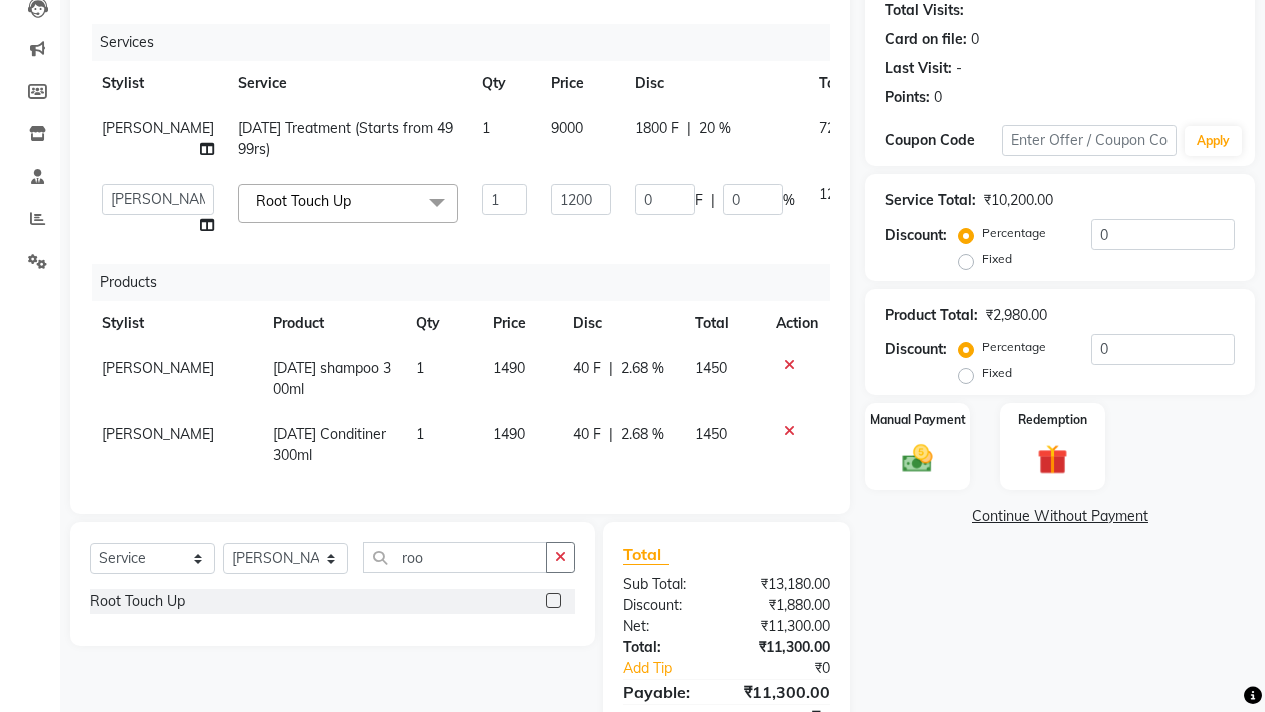 scroll, scrollTop: 6, scrollLeft: 0, axis: vertical 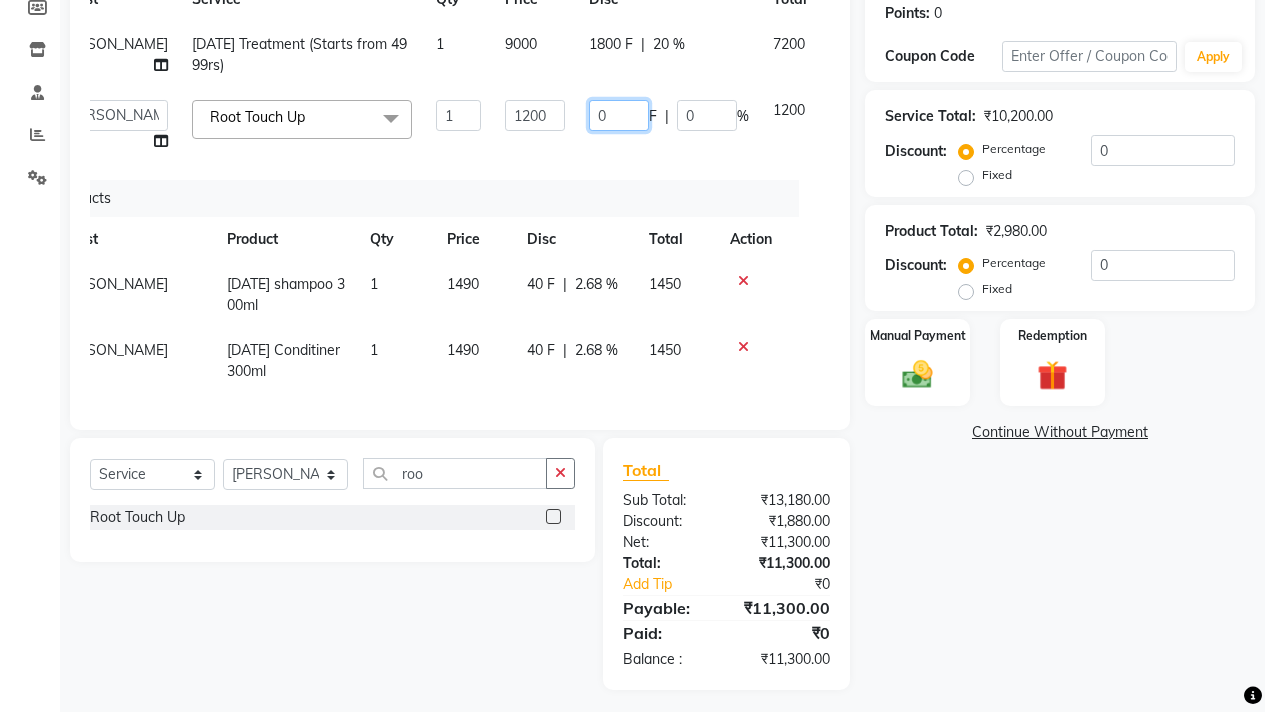 click on "0" 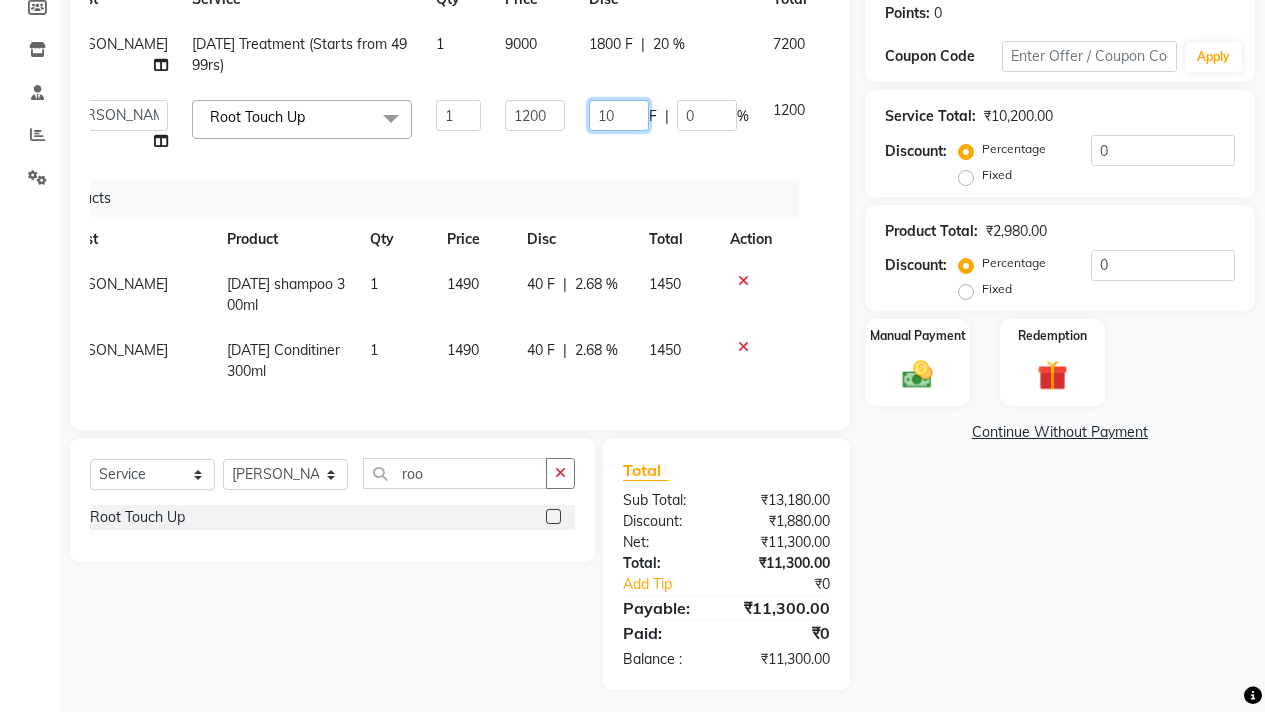 type on "100" 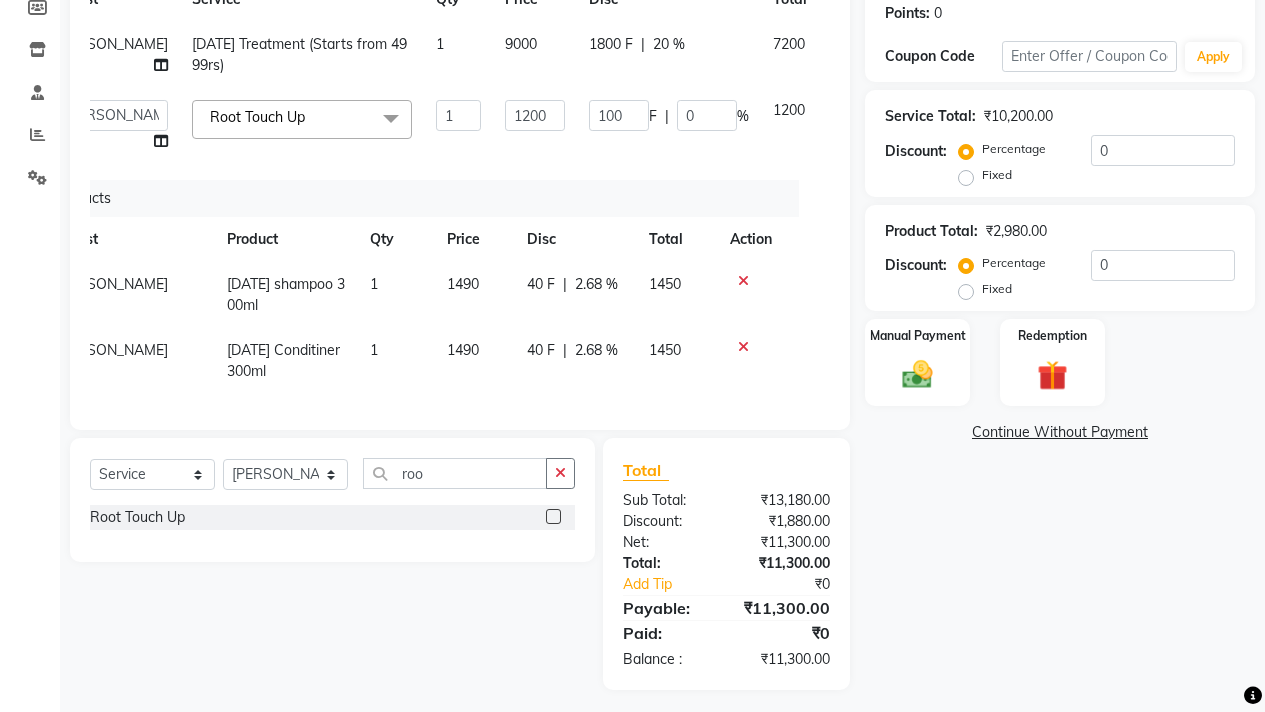 click on "Products" 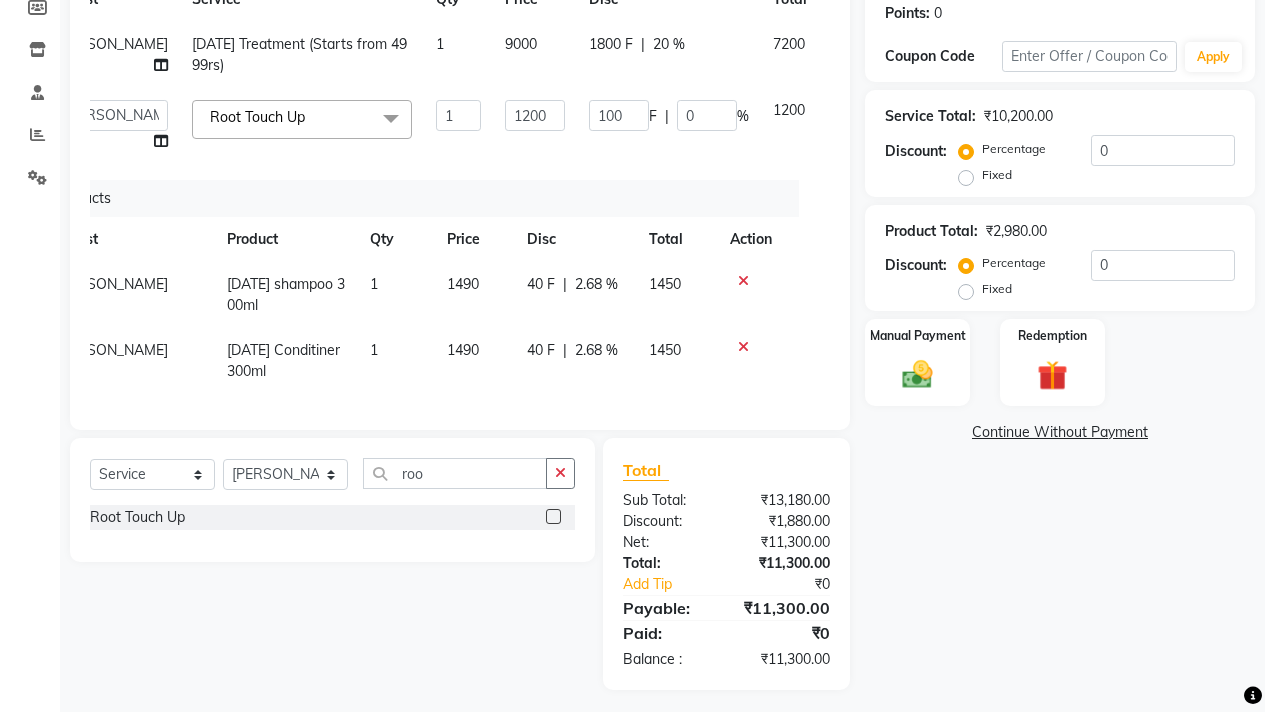 scroll, scrollTop: 0, scrollLeft: 15, axis: horizontal 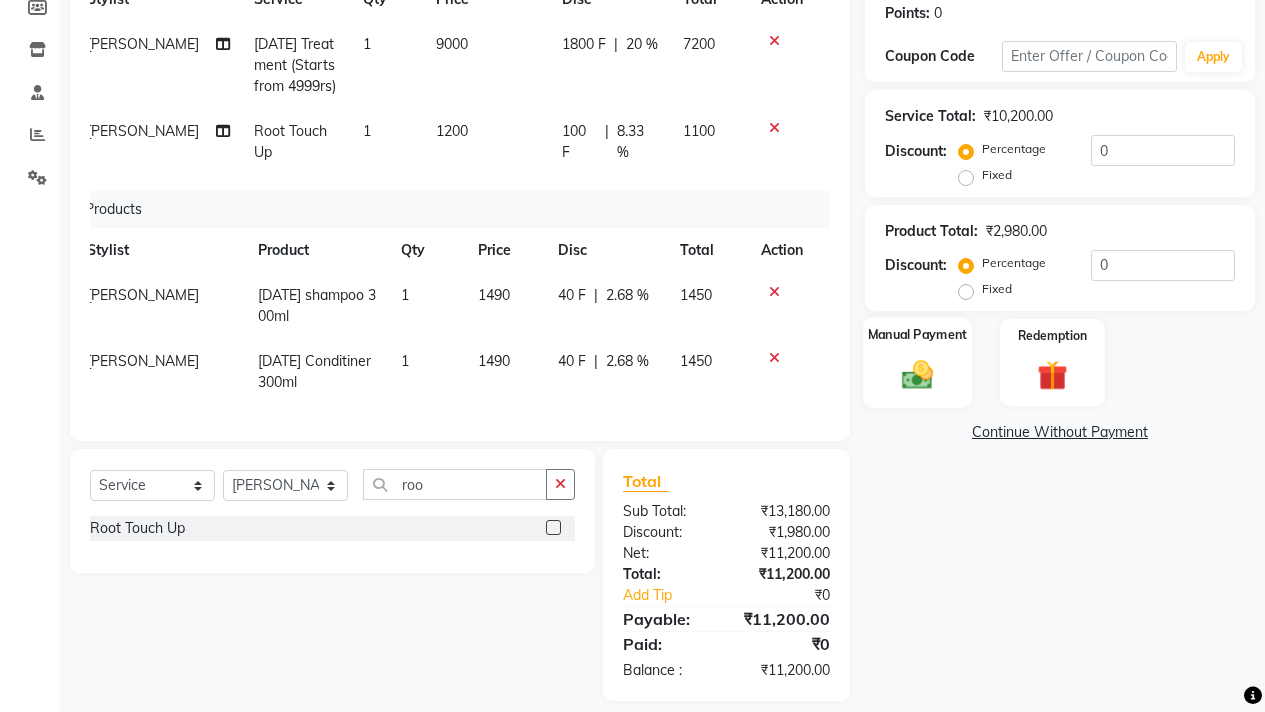 click 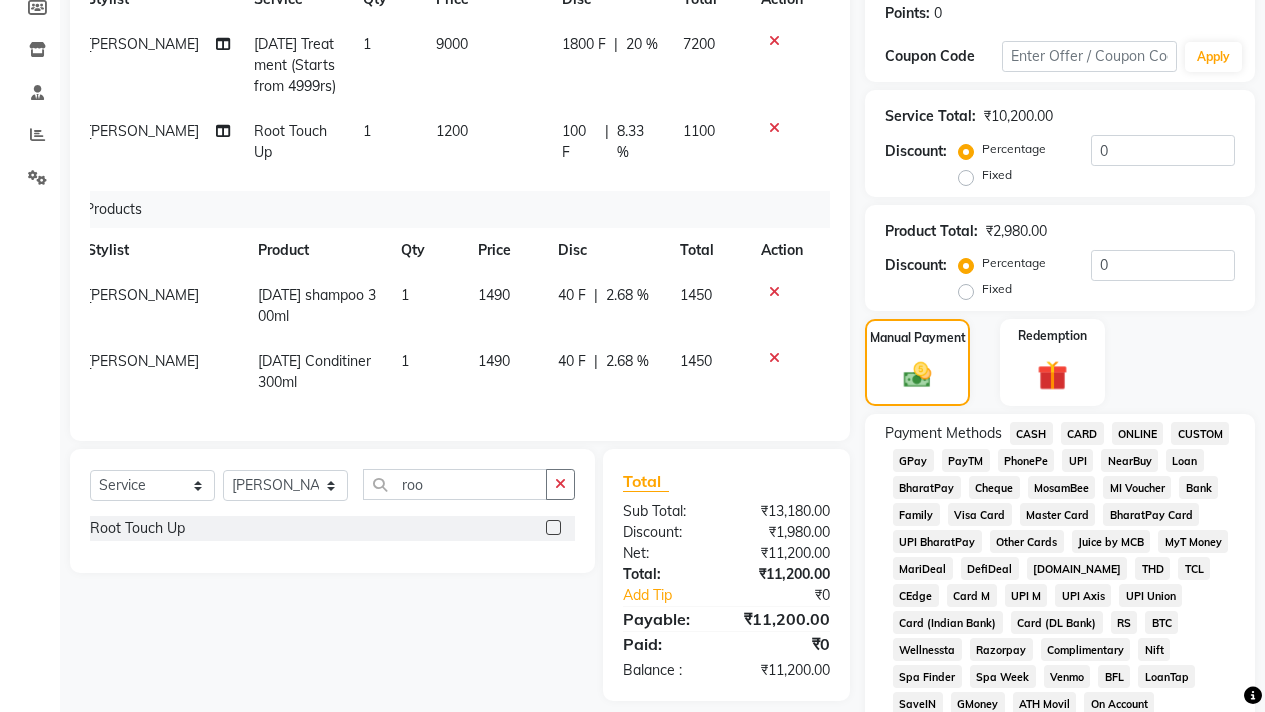 click on "CASH" 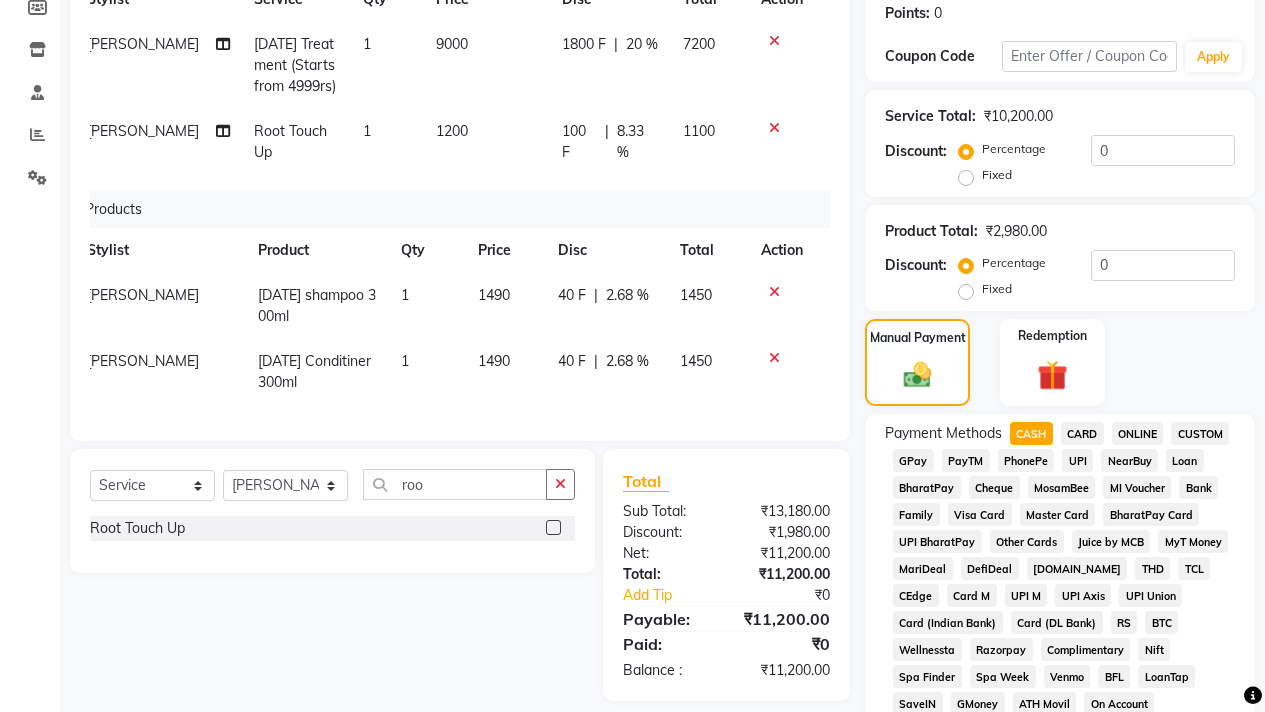 scroll, scrollTop: 951, scrollLeft: 0, axis: vertical 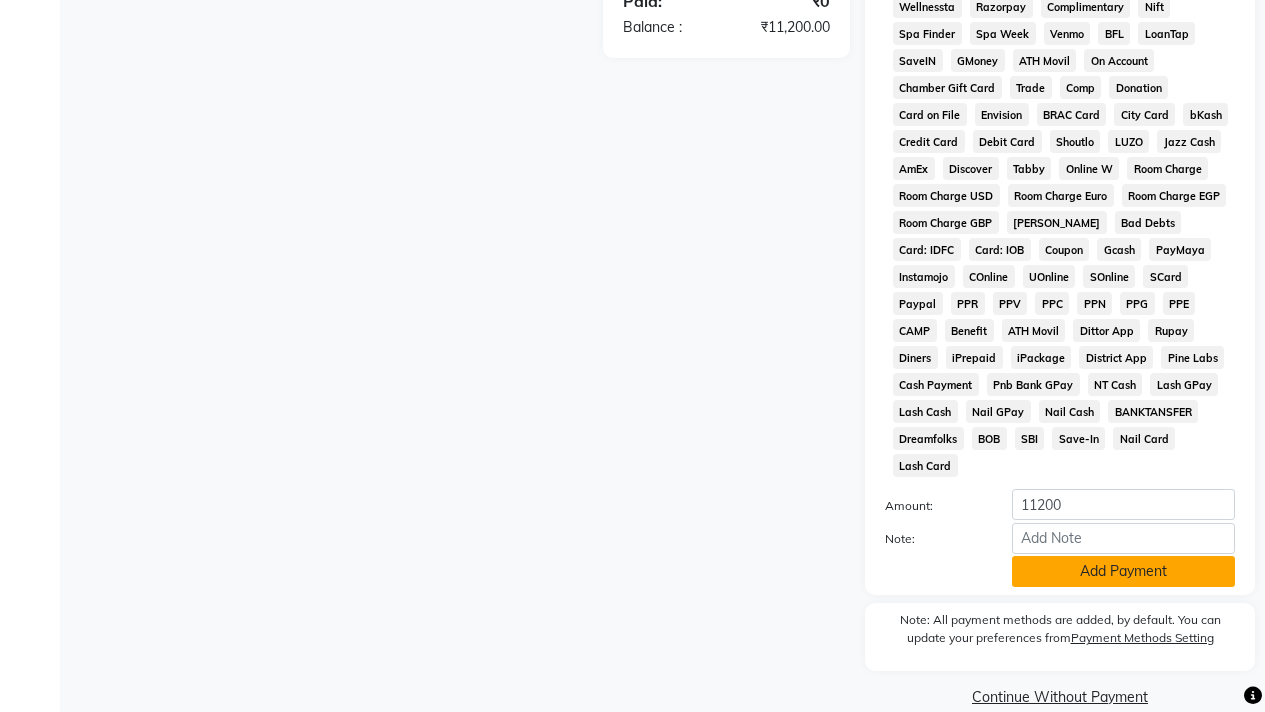 click on "Add Payment" 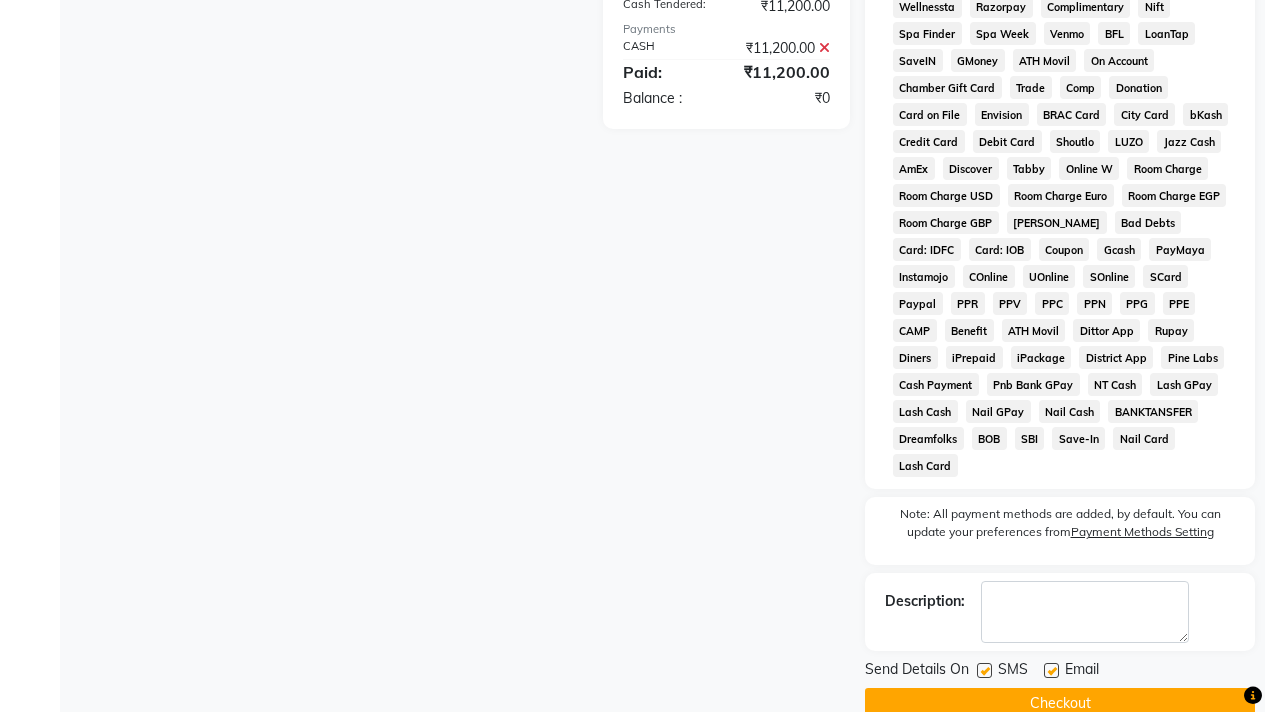 click on "Checkout" 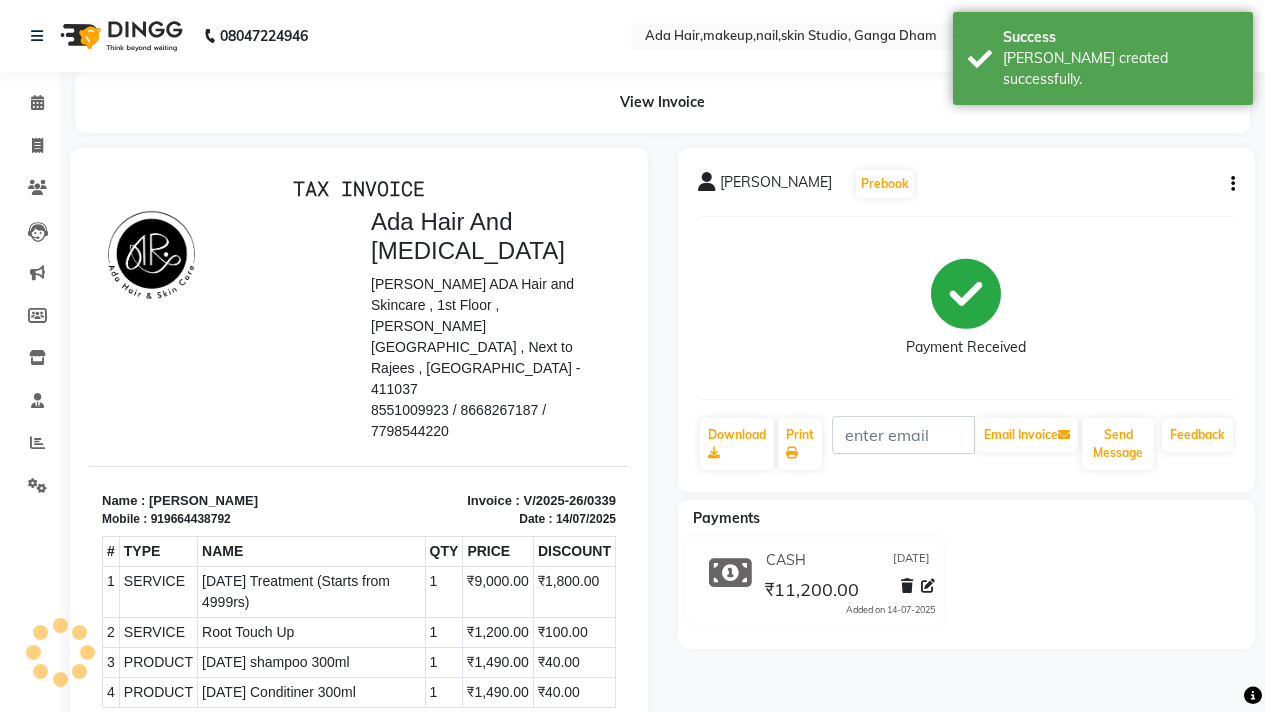 scroll, scrollTop: 0, scrollLeft: 0, axis: both 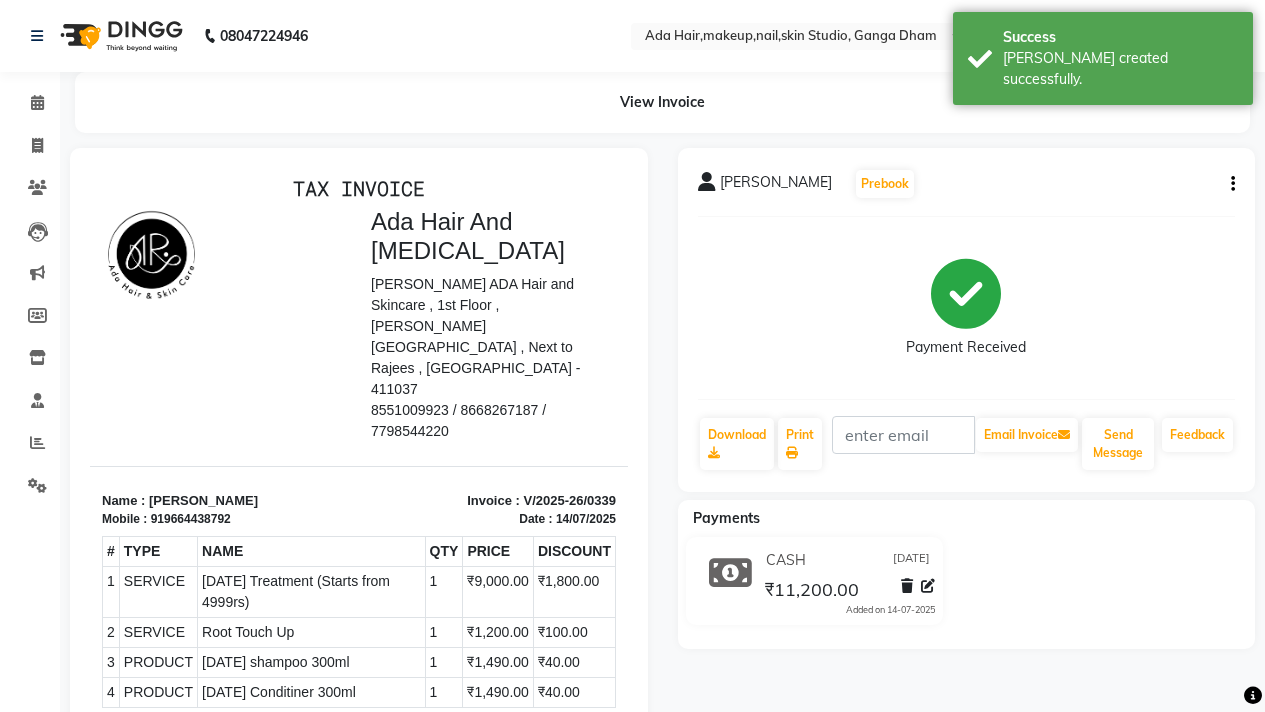 click 